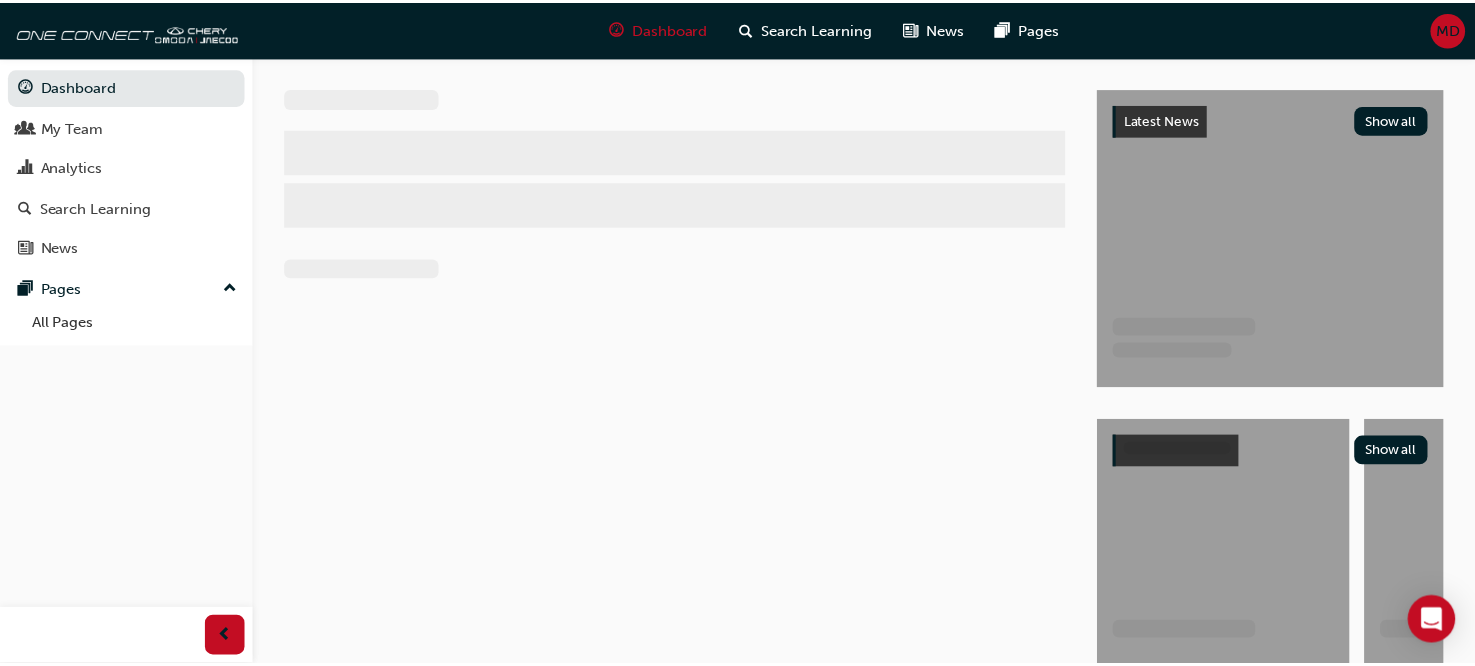 scroll, scrollTop: 0, scrollLeft: 0, axis: both 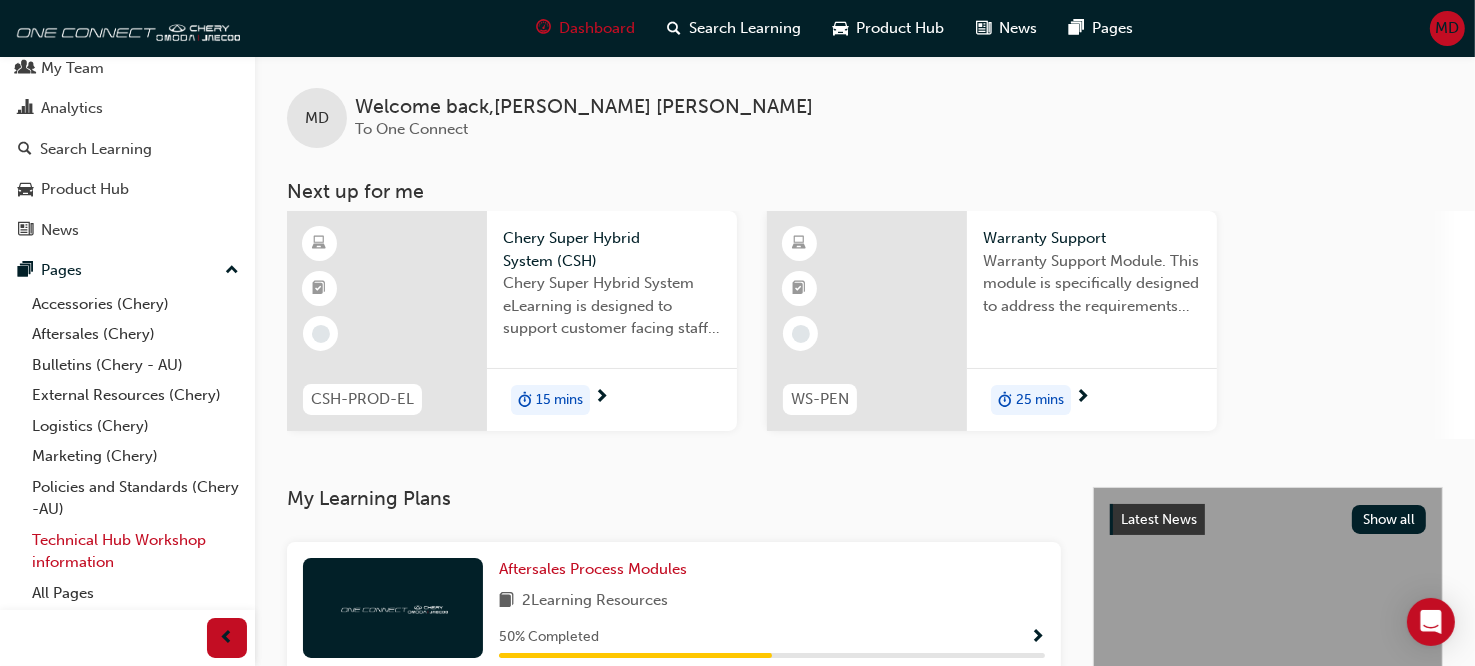 click on "Technical Hub Workshop information" at bounding box center [135, 551] 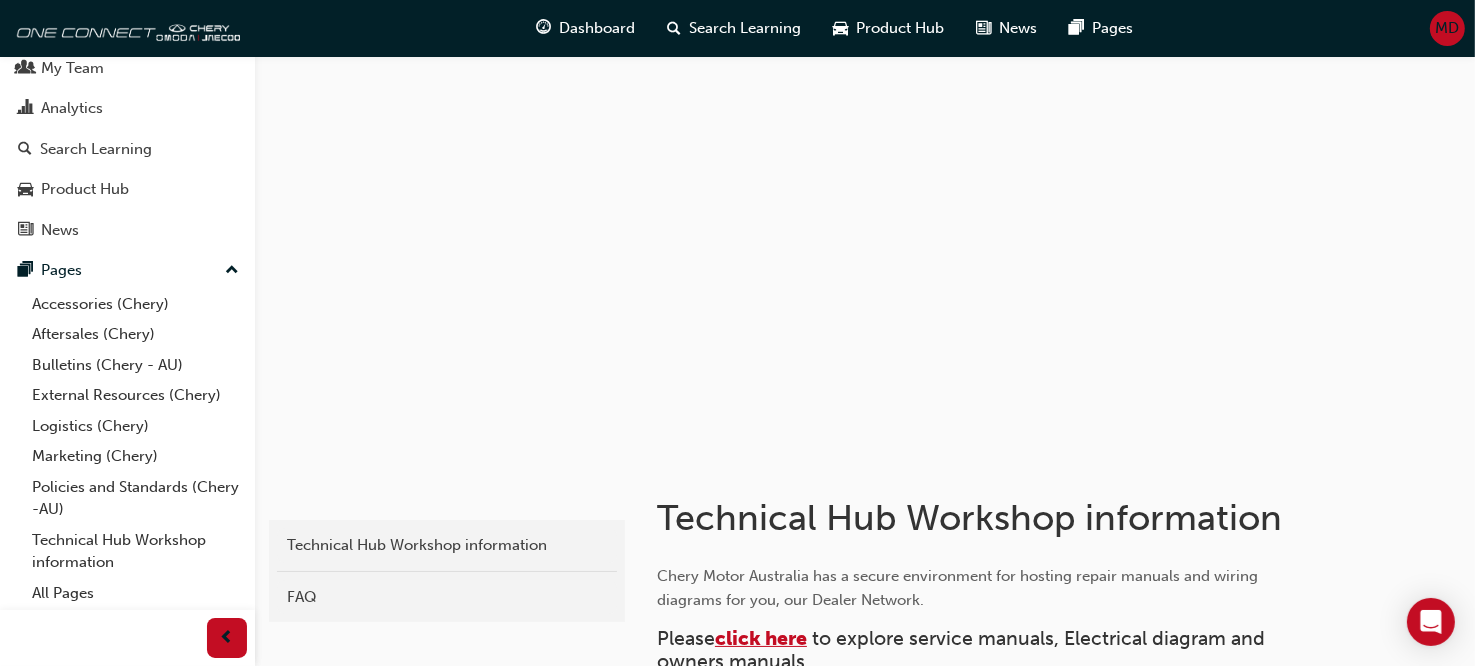 click on "click here" at bounding box center (761, 638) 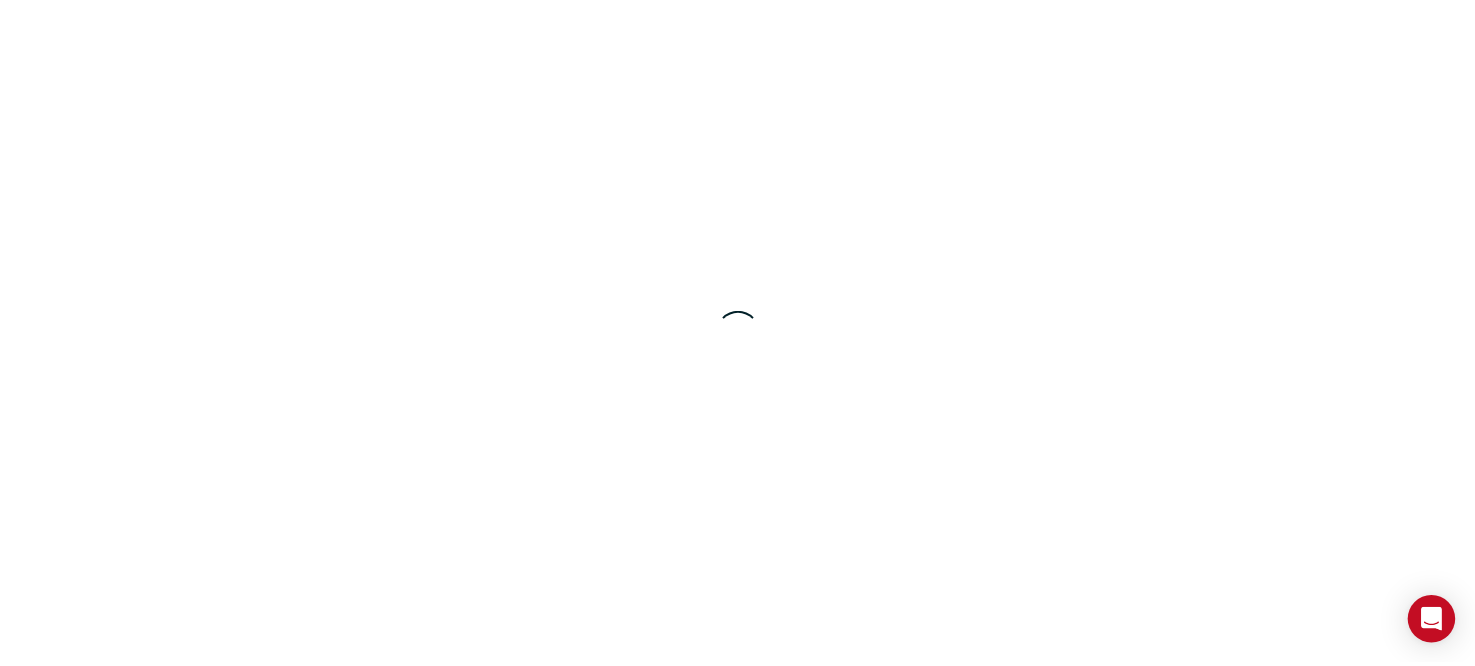 scroll, scrollTop: 0, scrollLeft: 0, axis: both 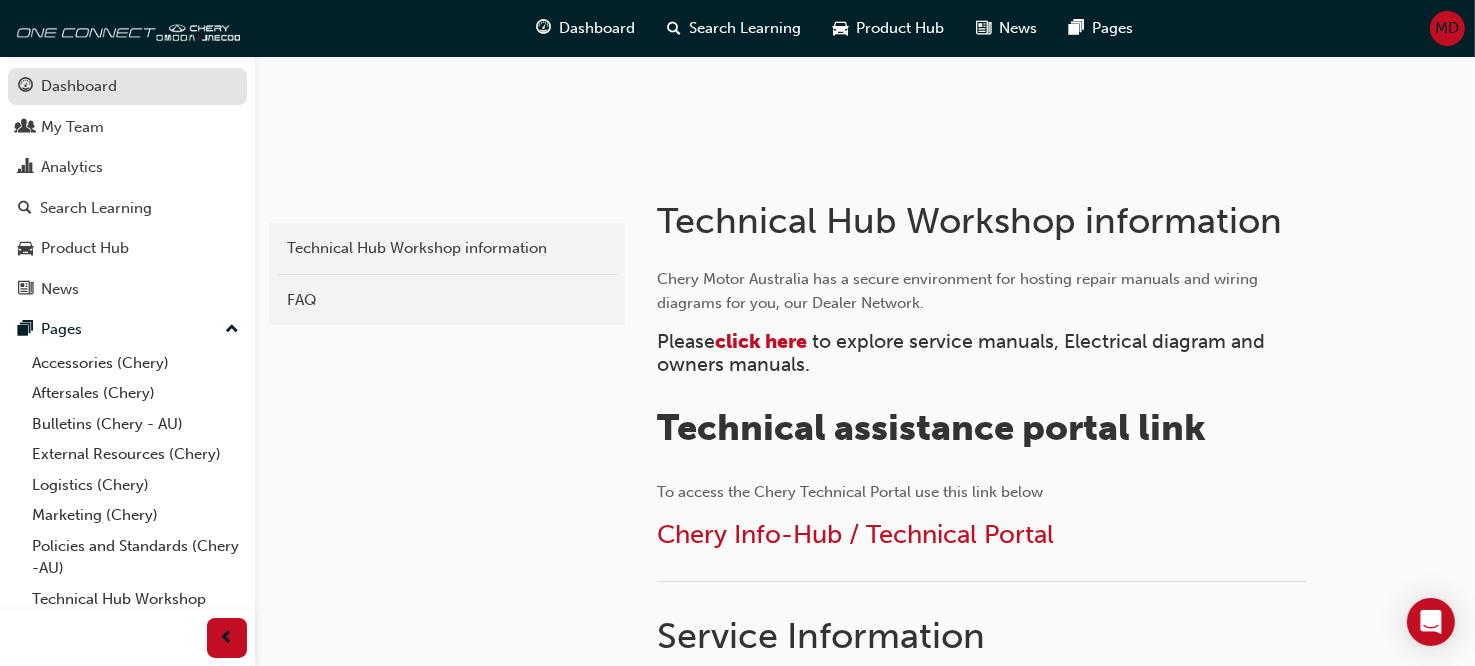 click on "Dashboard" at bounding box center (127, 86) 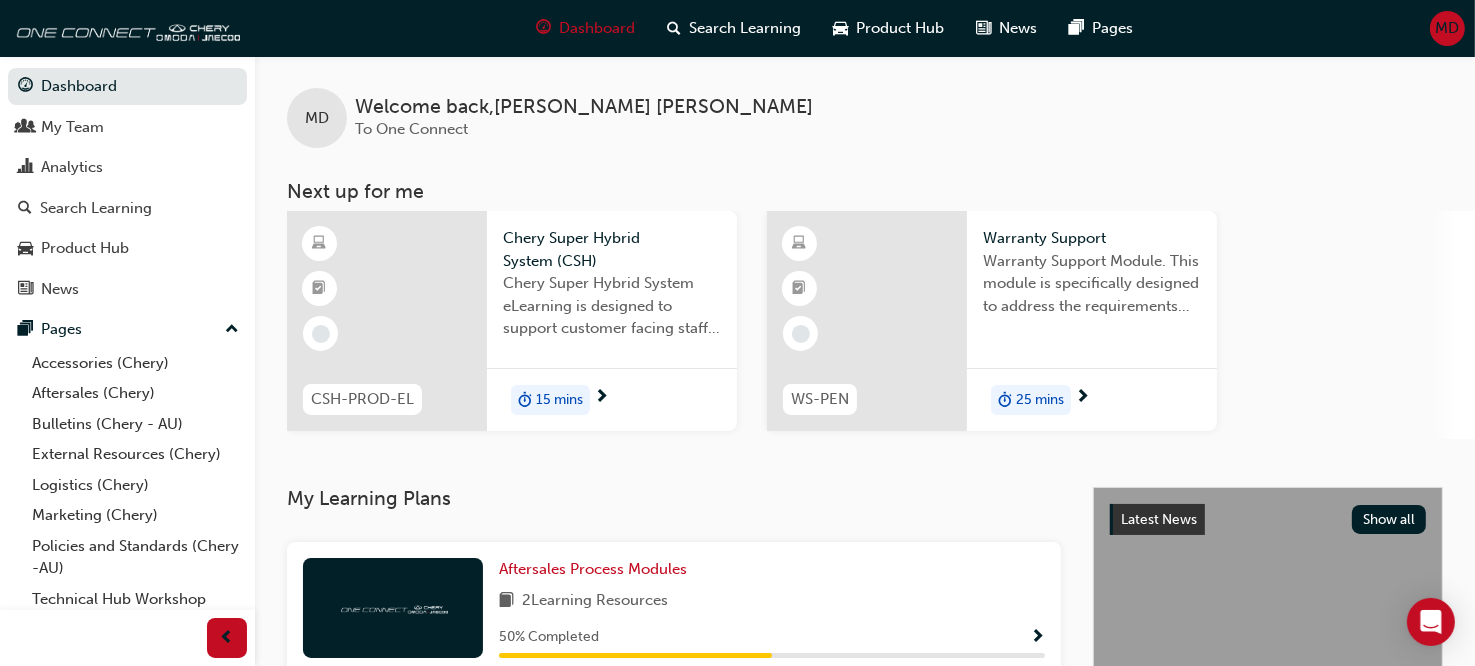 scroll, scrollTop: 34, scrollLeft: 0, axis: vertical 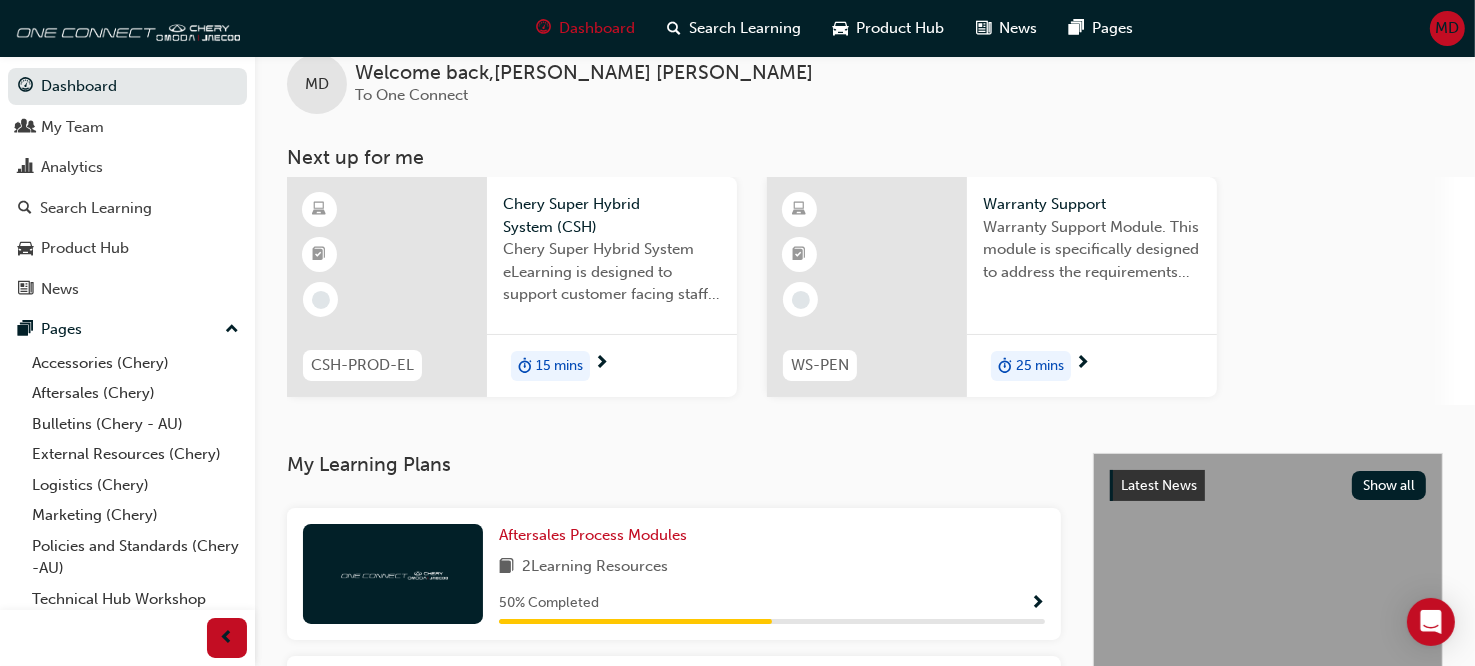 click on "Chery Super Hybrid System eLearning is designed to support customer facing staff with the understanding of CSH key components function operation energy use recovery and benefits." at bounding box center [612, 272] 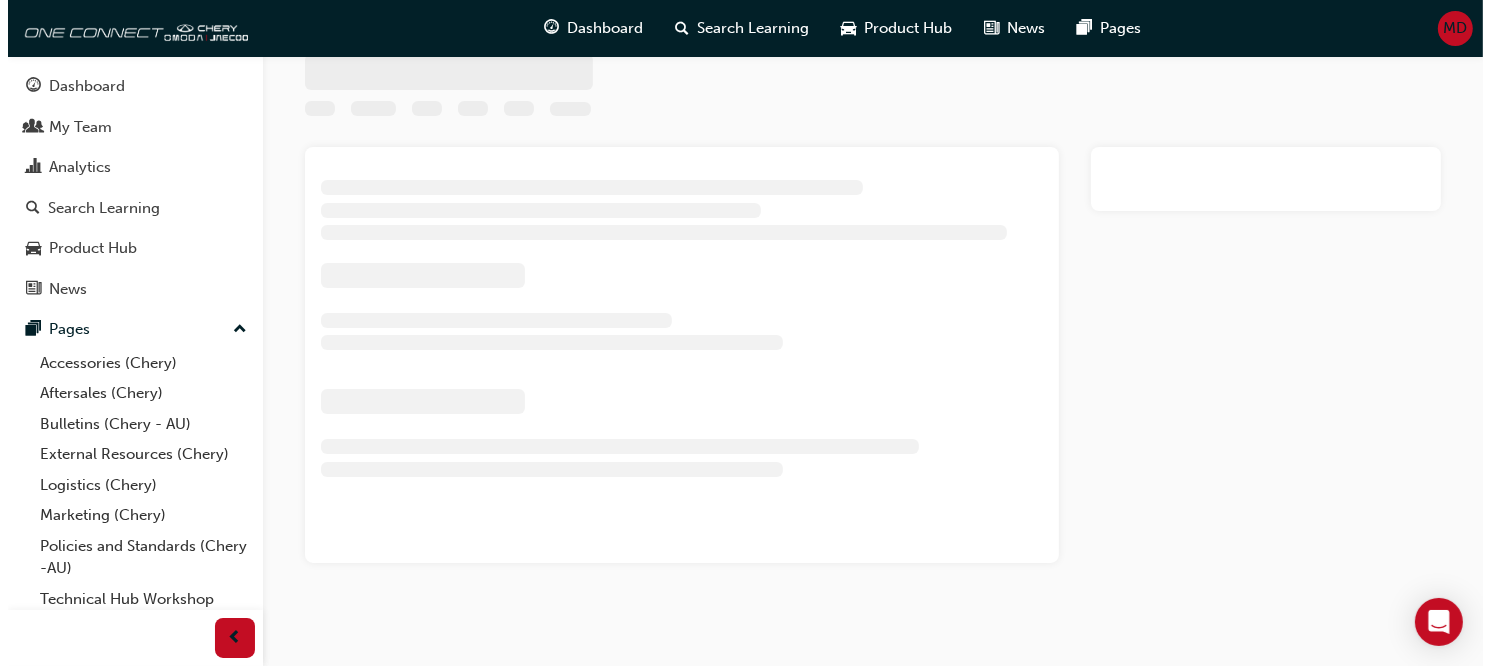scroll, scrollTop: 0, scrollLeft: 0, axis: both 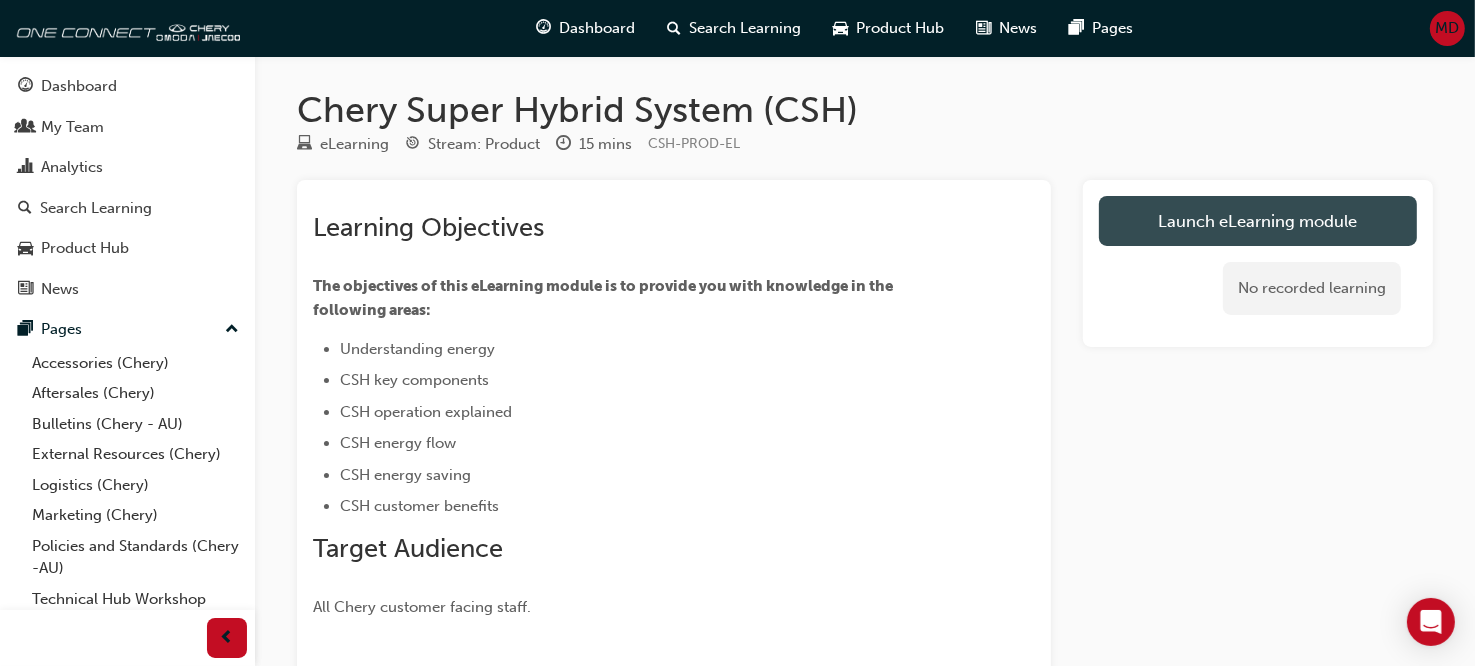 click on "Launch eLearning module" at bounding box center [1258, 221] 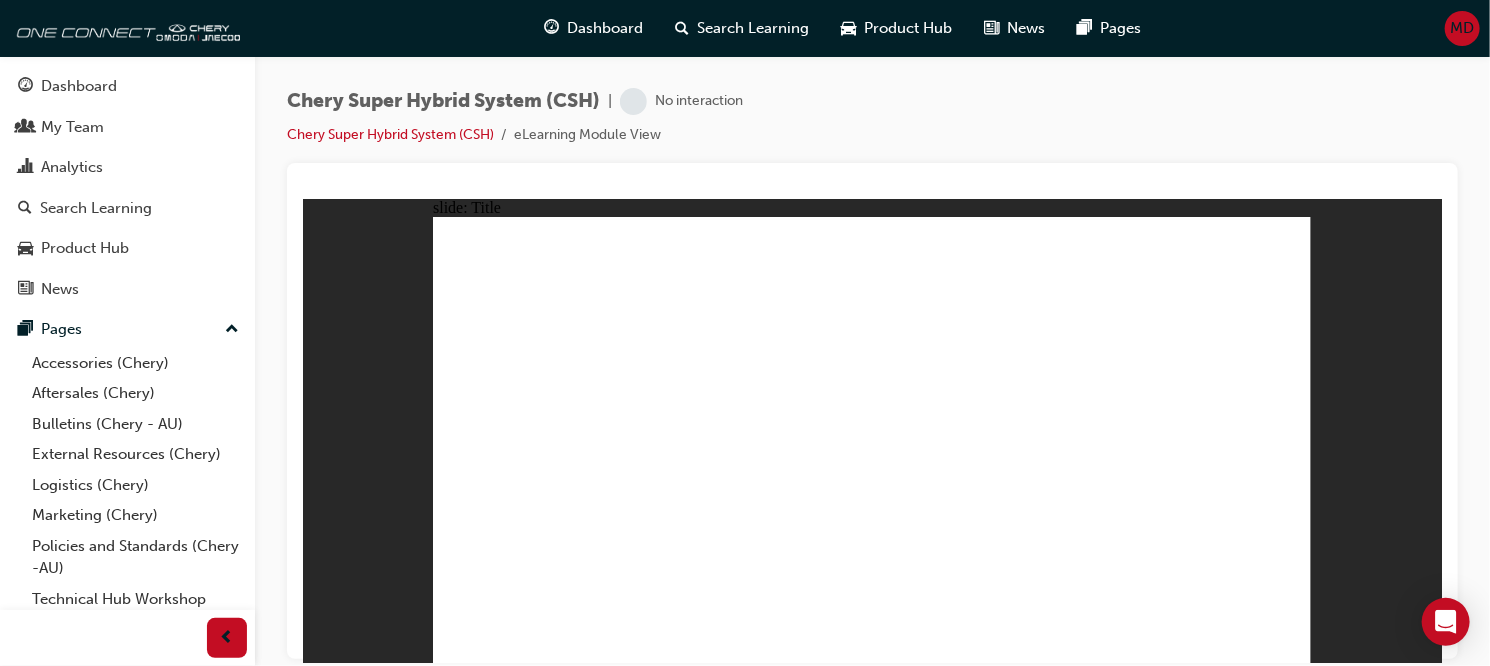 scroll, scrollTop: 0, scrollLeft: 0, axis: both 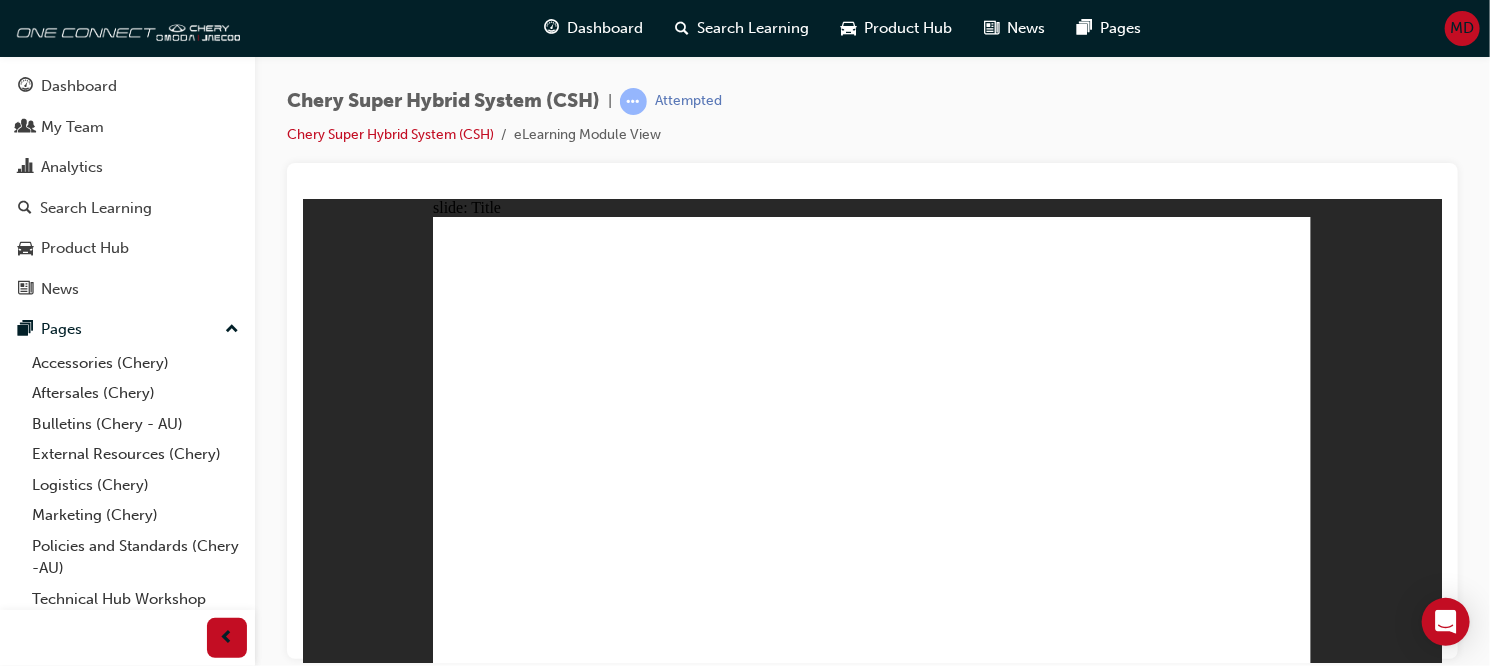 click 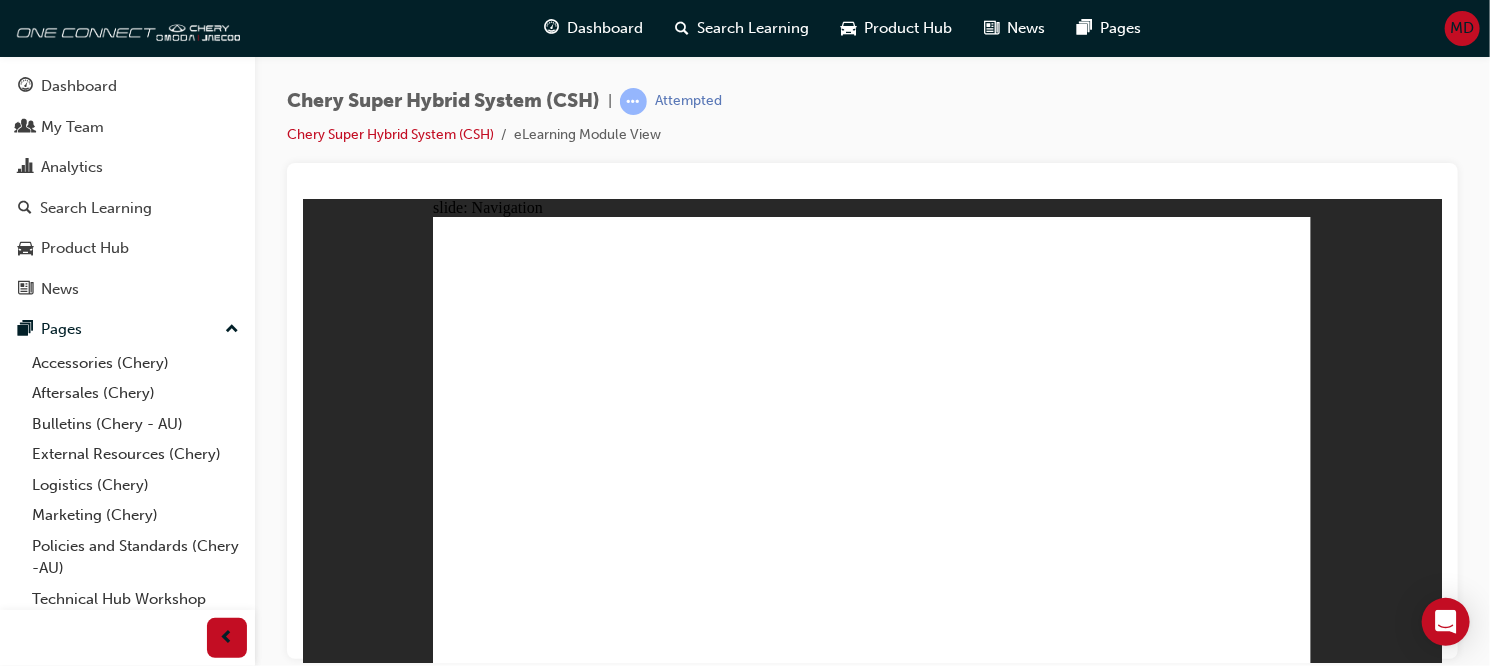 click 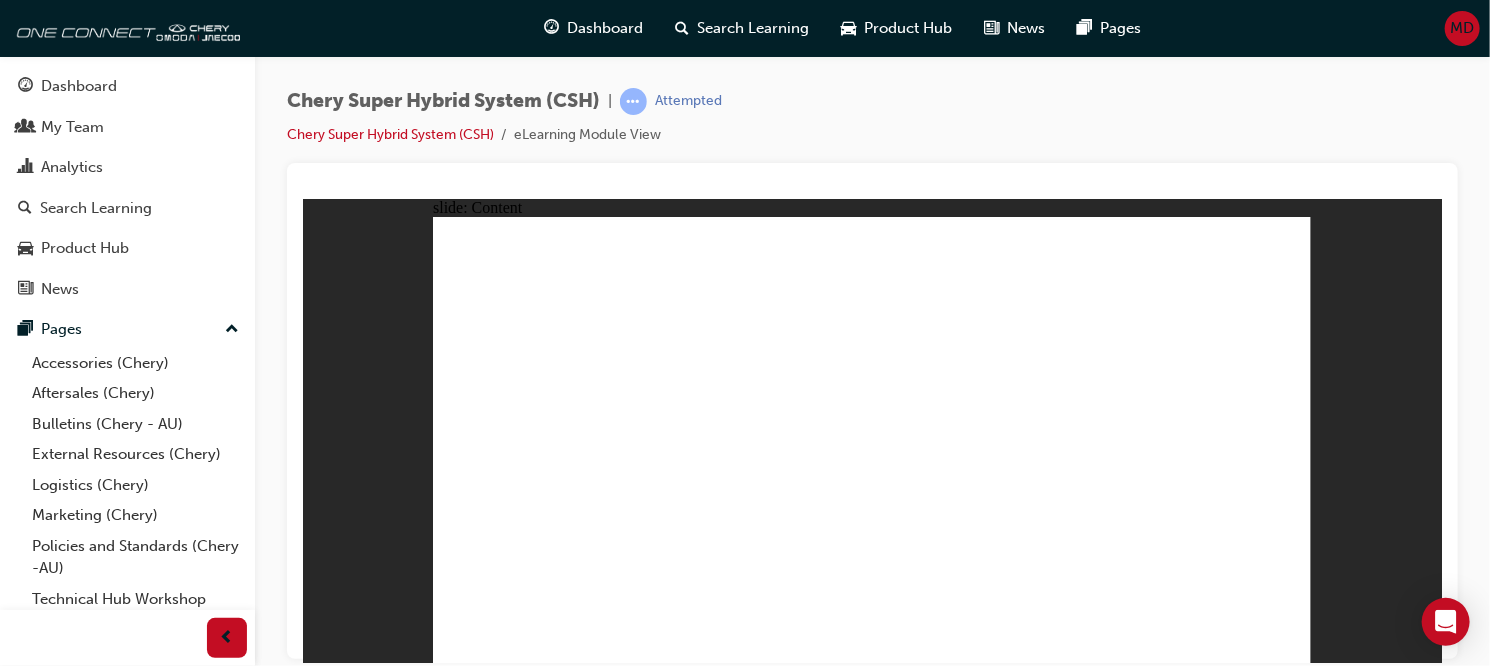 click 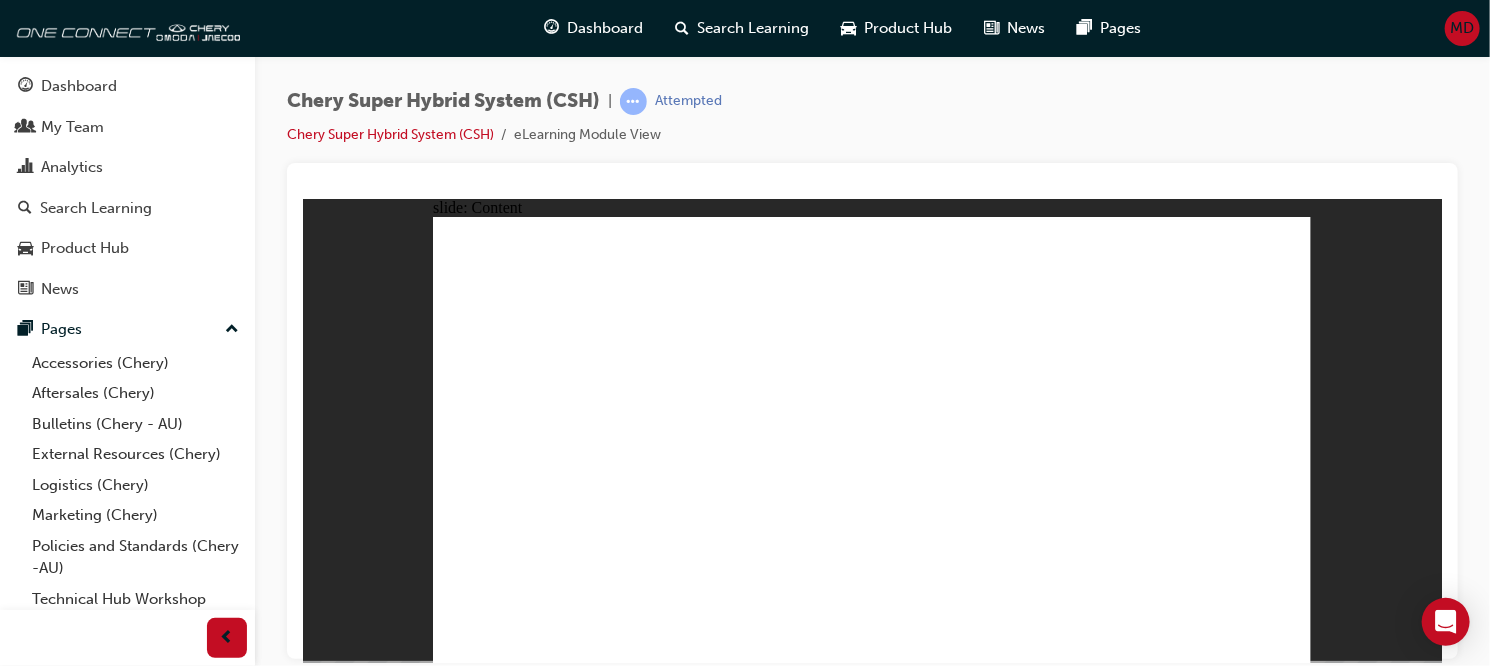 click 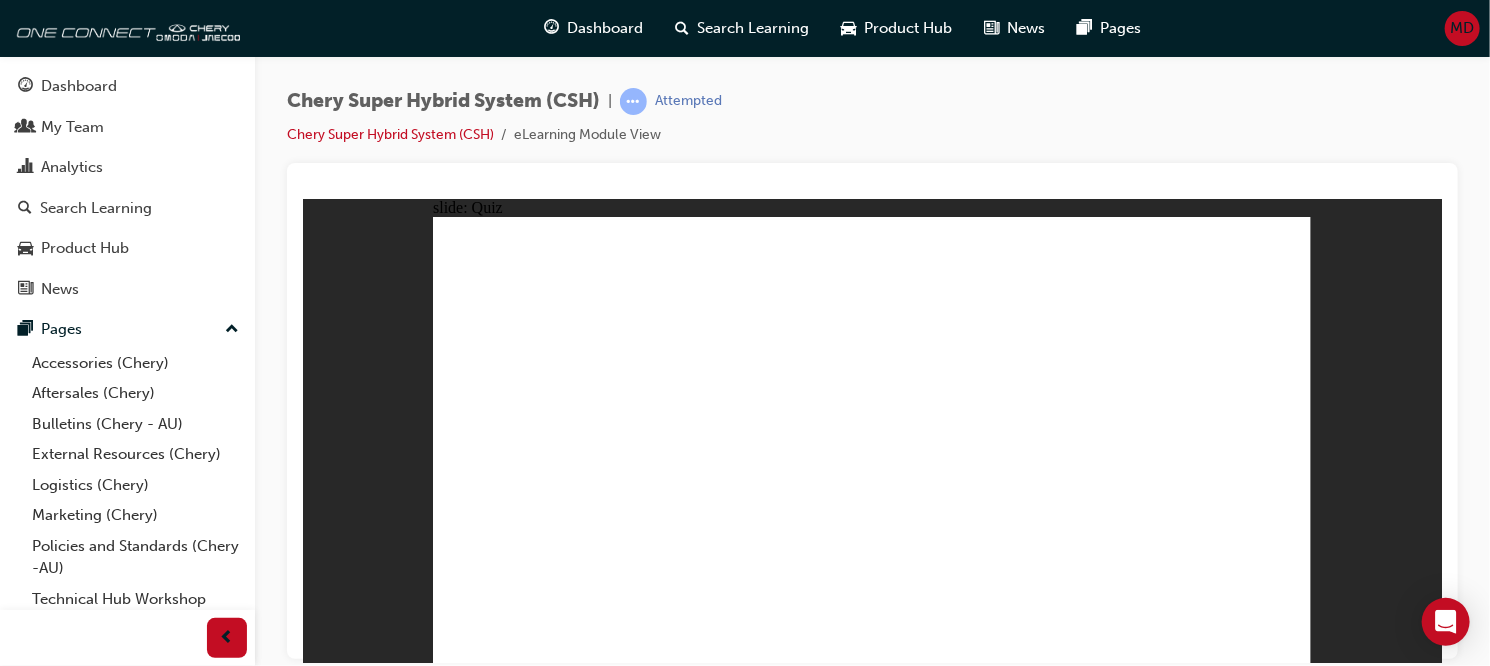 click 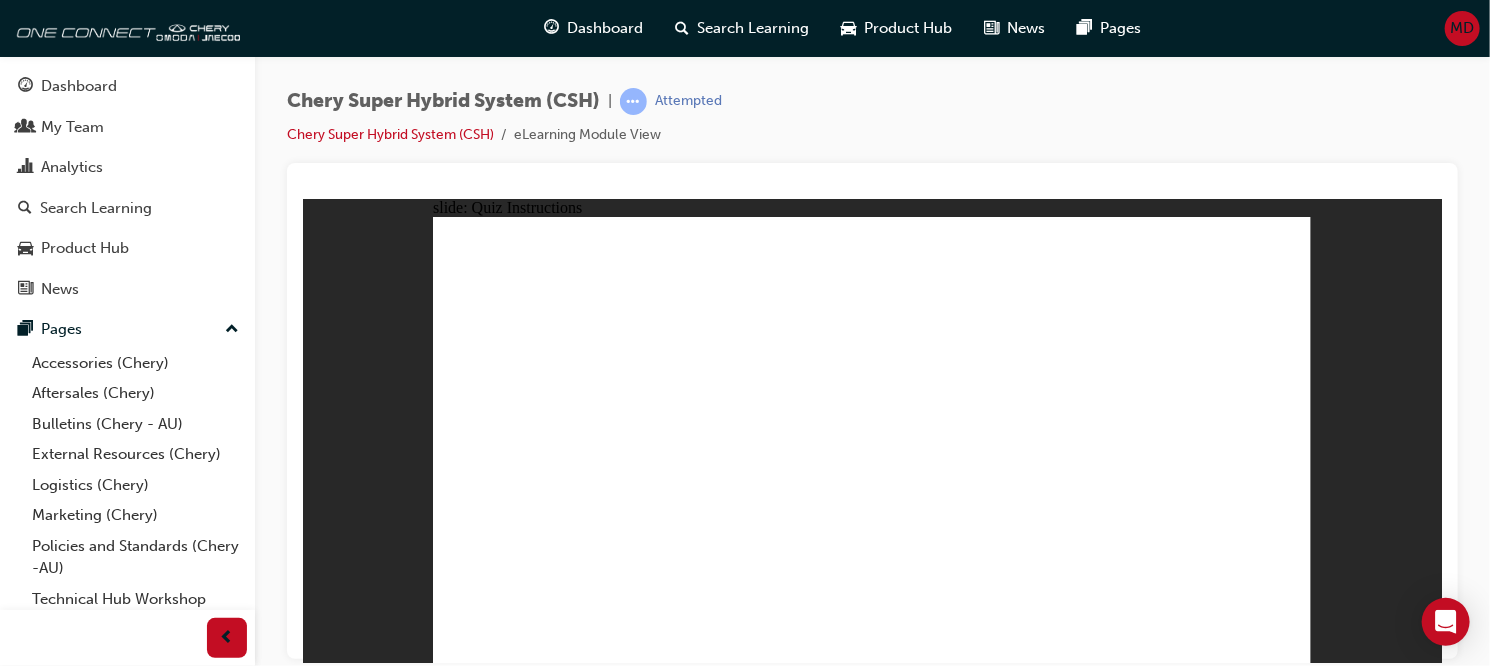 click 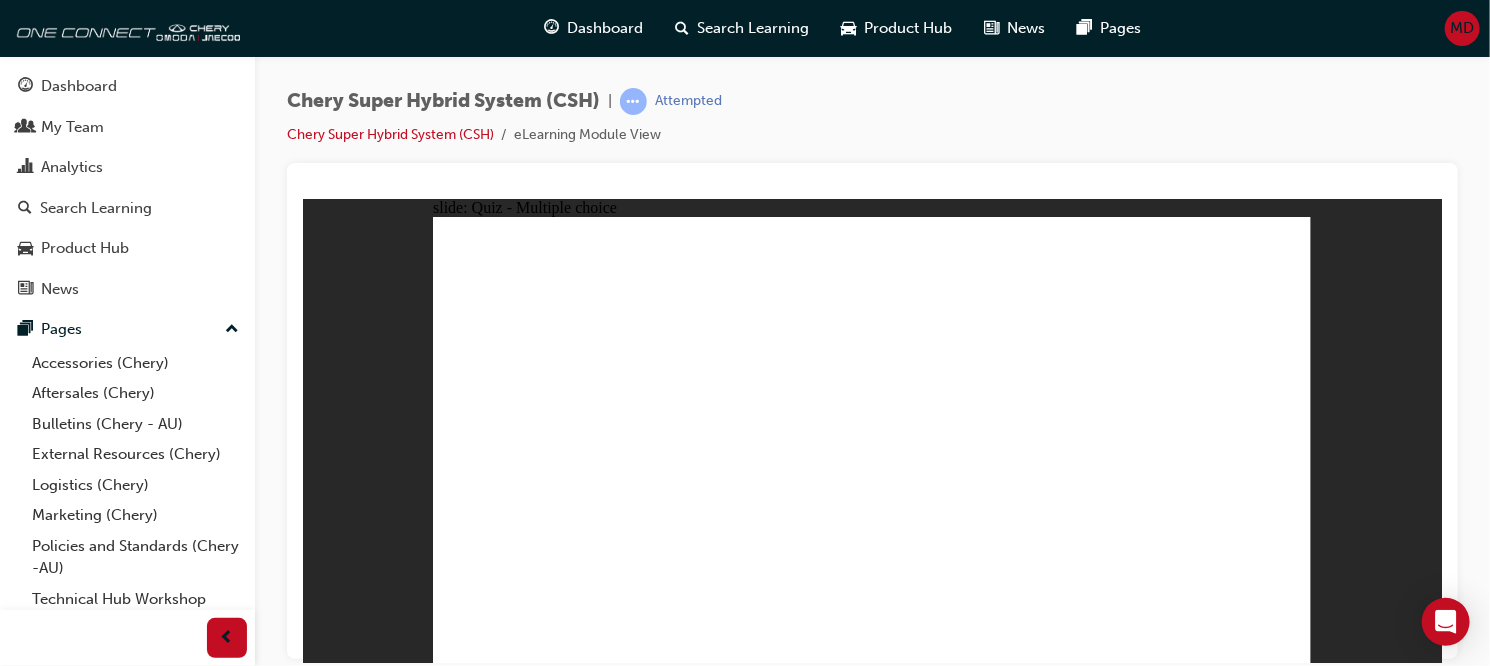 click 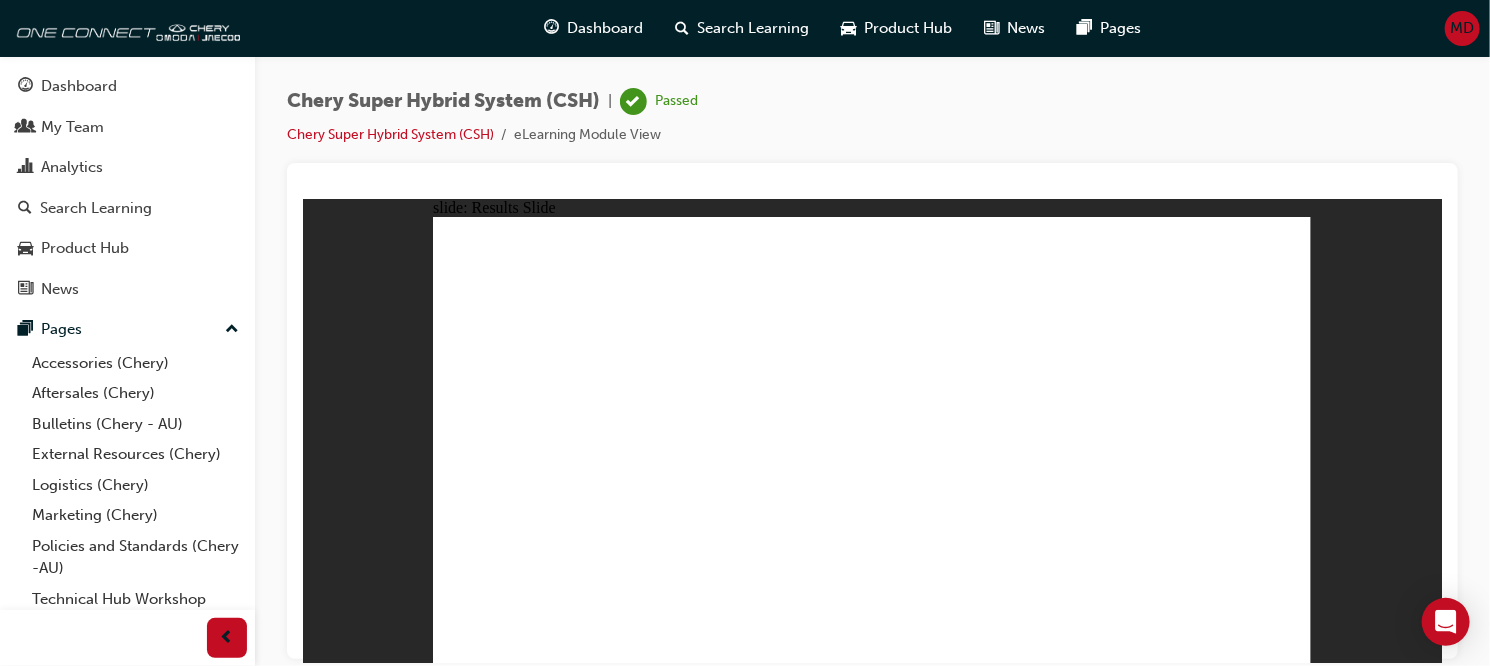 click 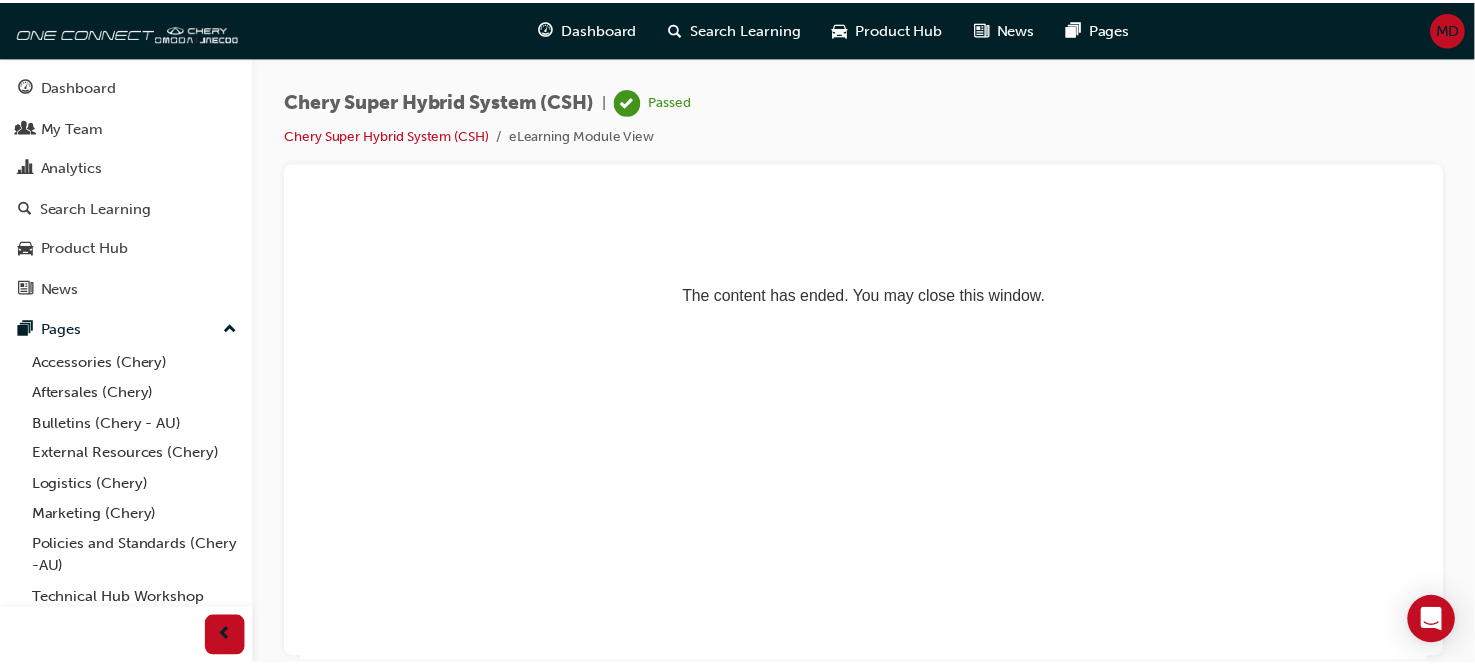 scroll, scrollTop: 0, scrollLeft: 0, axis: both 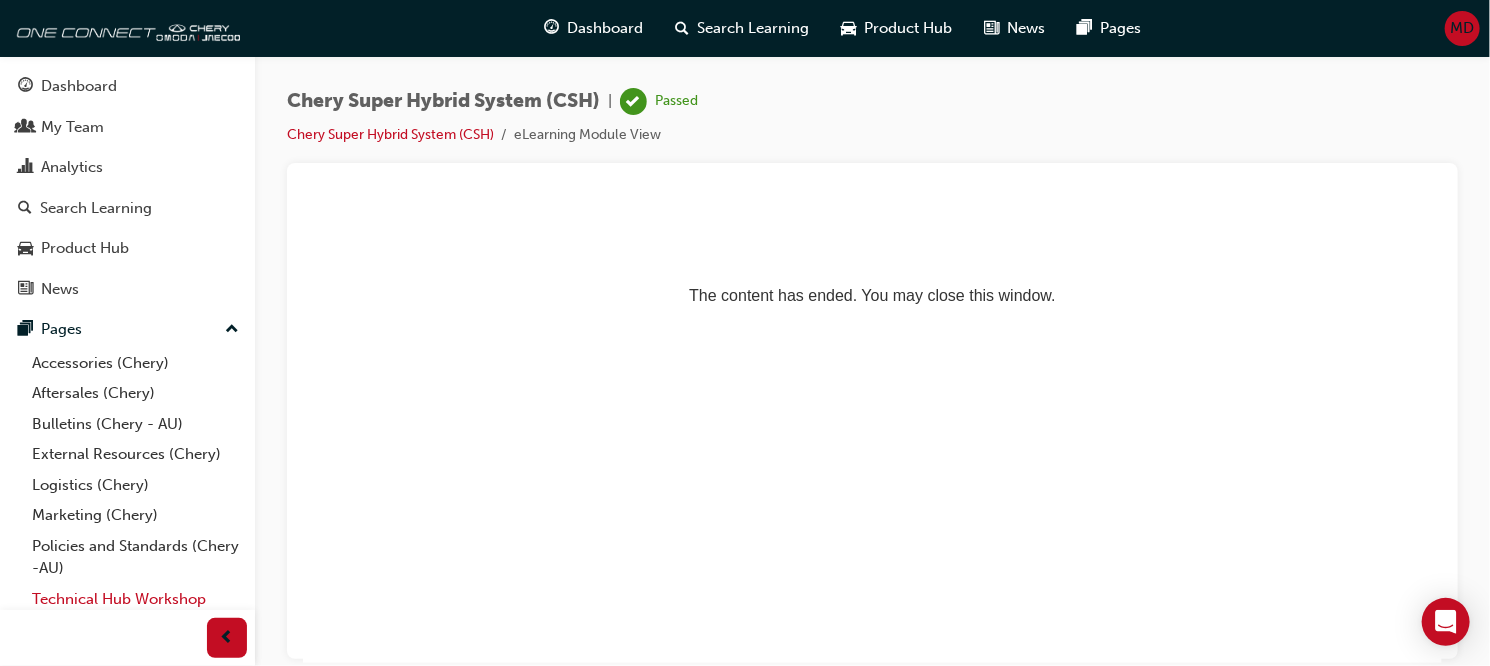 click on "Technical Hub Workshop information" at bounding box center (135, 610) 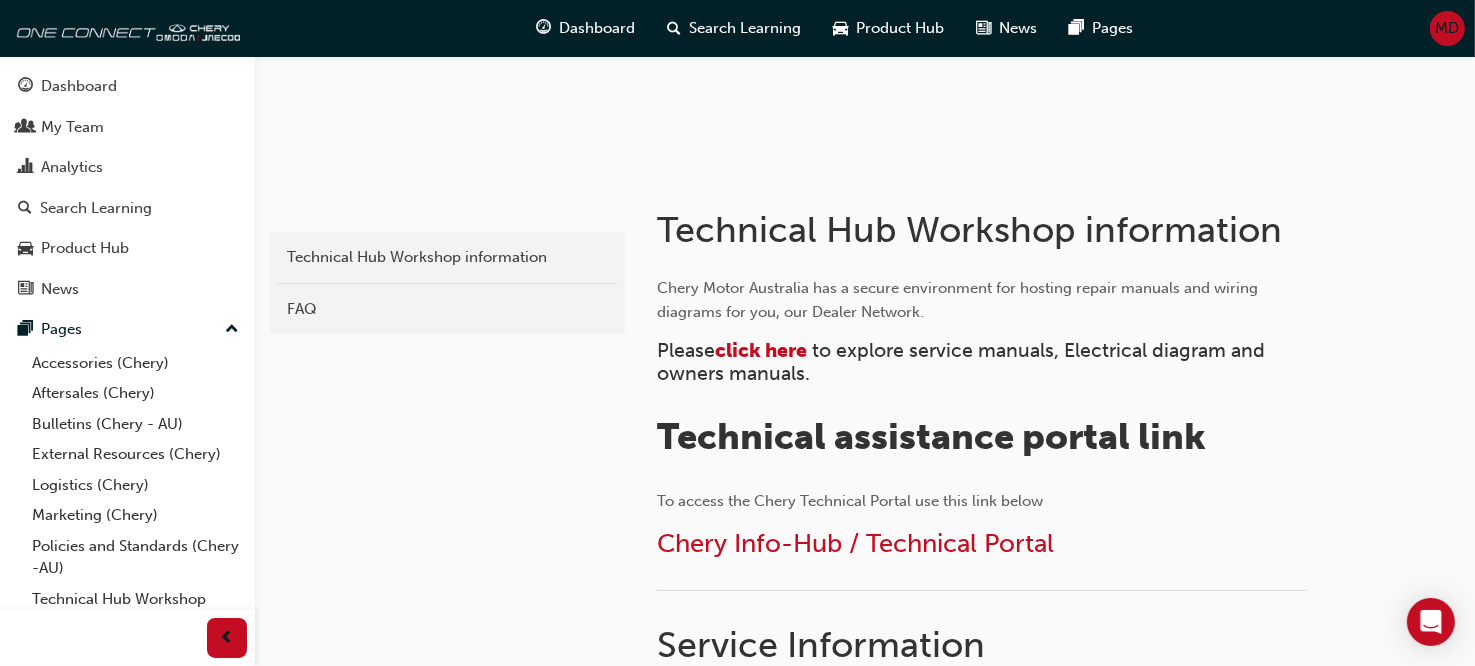 scroll, scrollTop: 304, scrollLeft: 0, axis: vertical 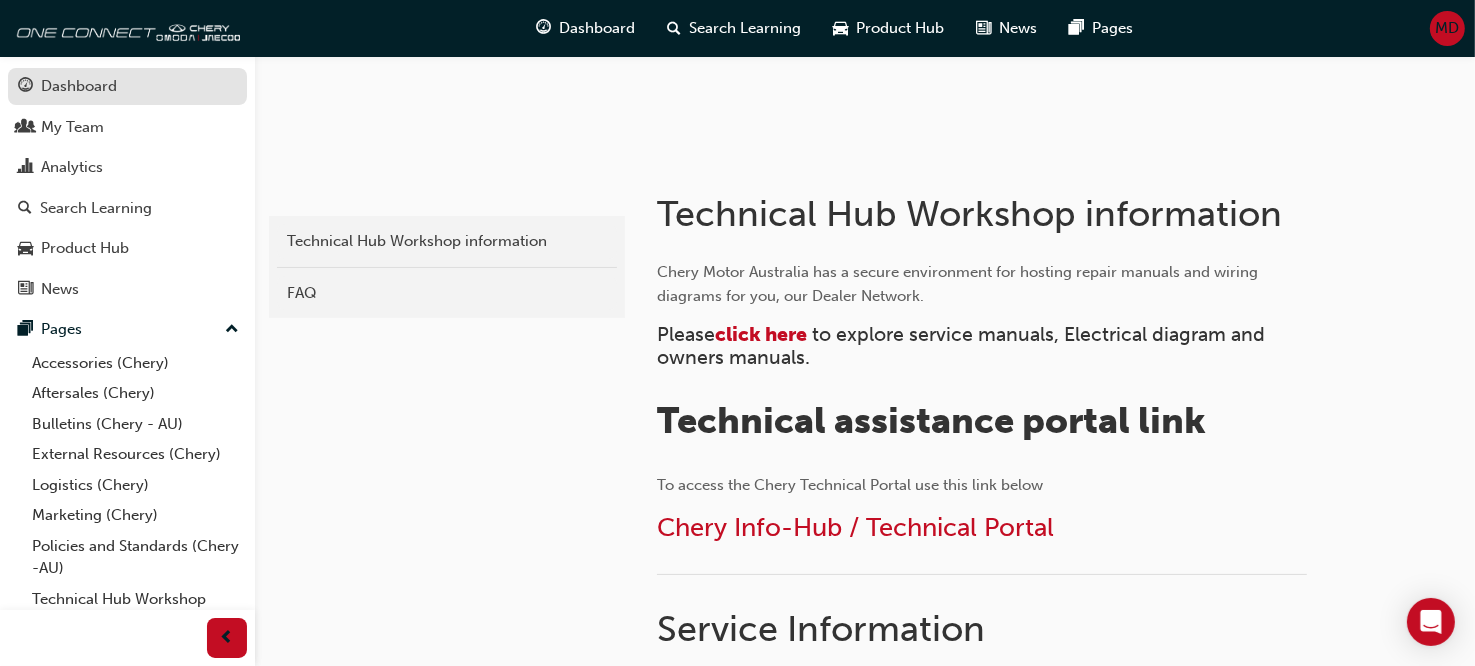 click on "Dashboard" at bounding box center (127, 86) 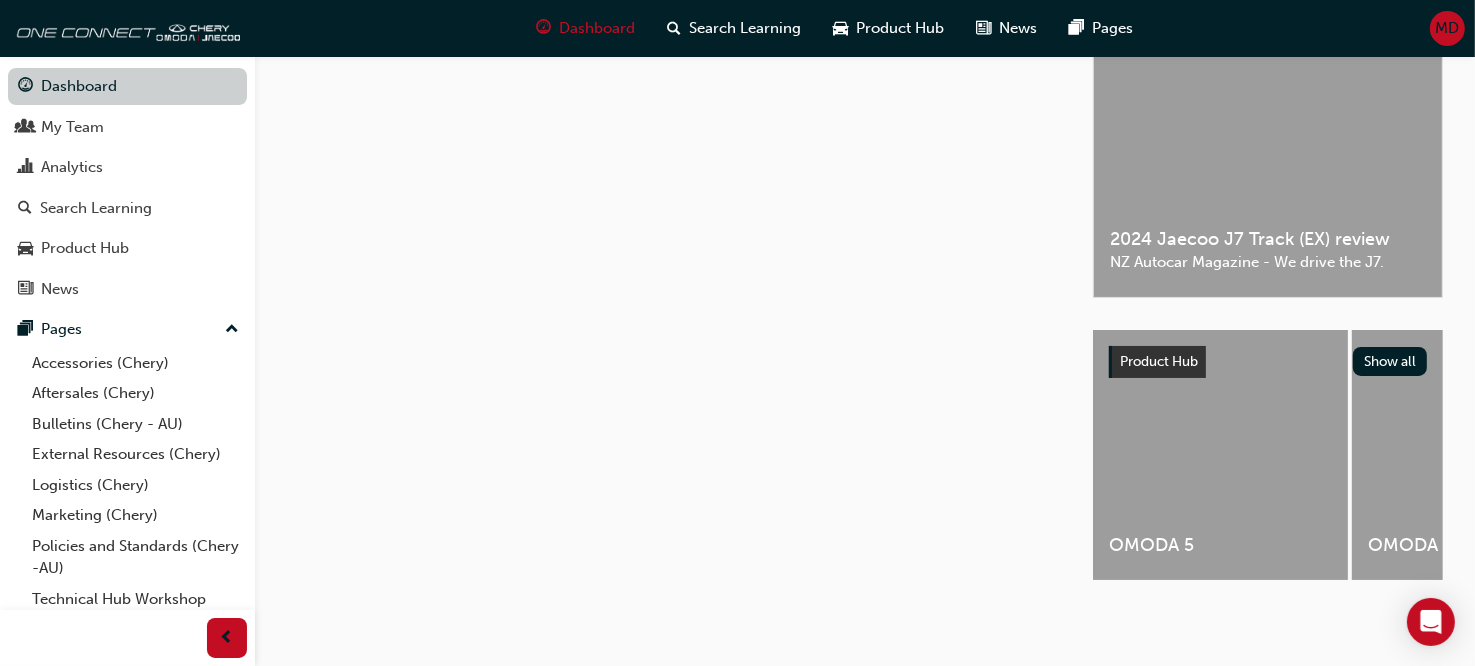 scroll, scrollTop: 304, scrollLeft: 0, axis: vertical 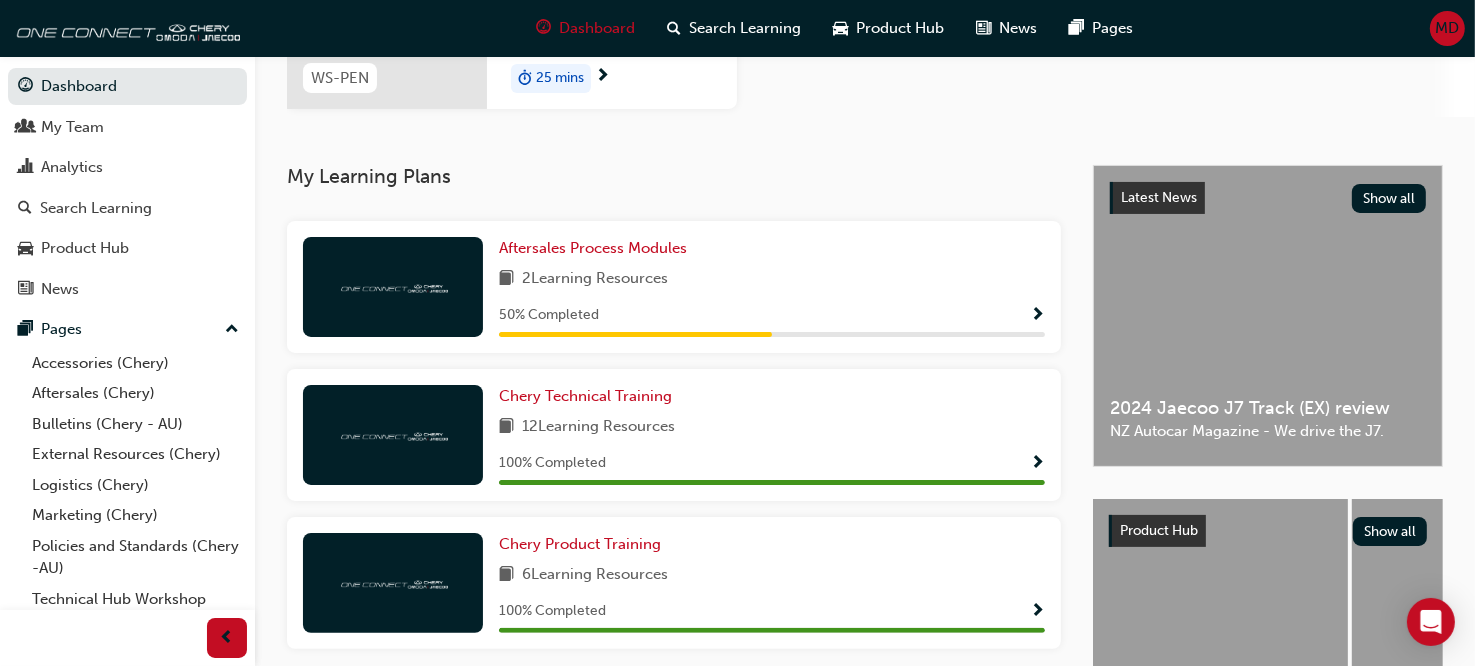 click at bounding box center [393, 287] 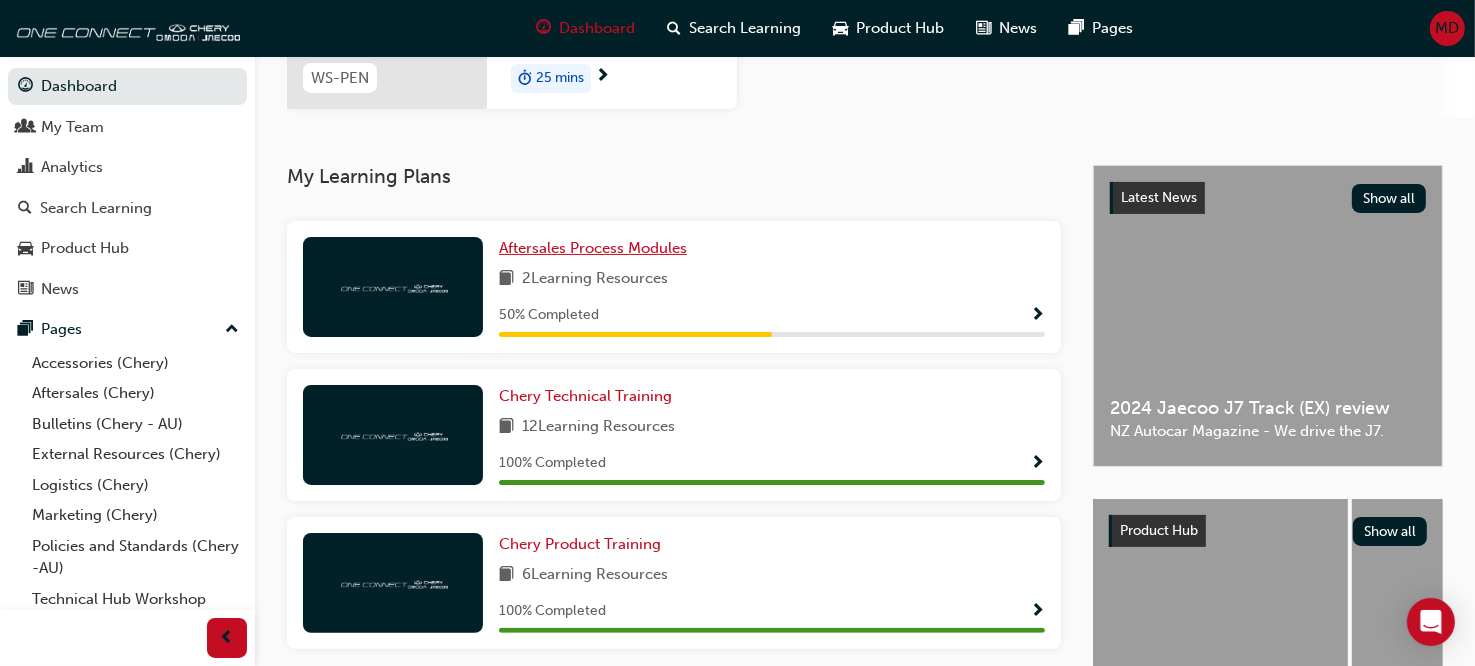 click on "Aftersales Process Modules" at bounding box center (593, 248) 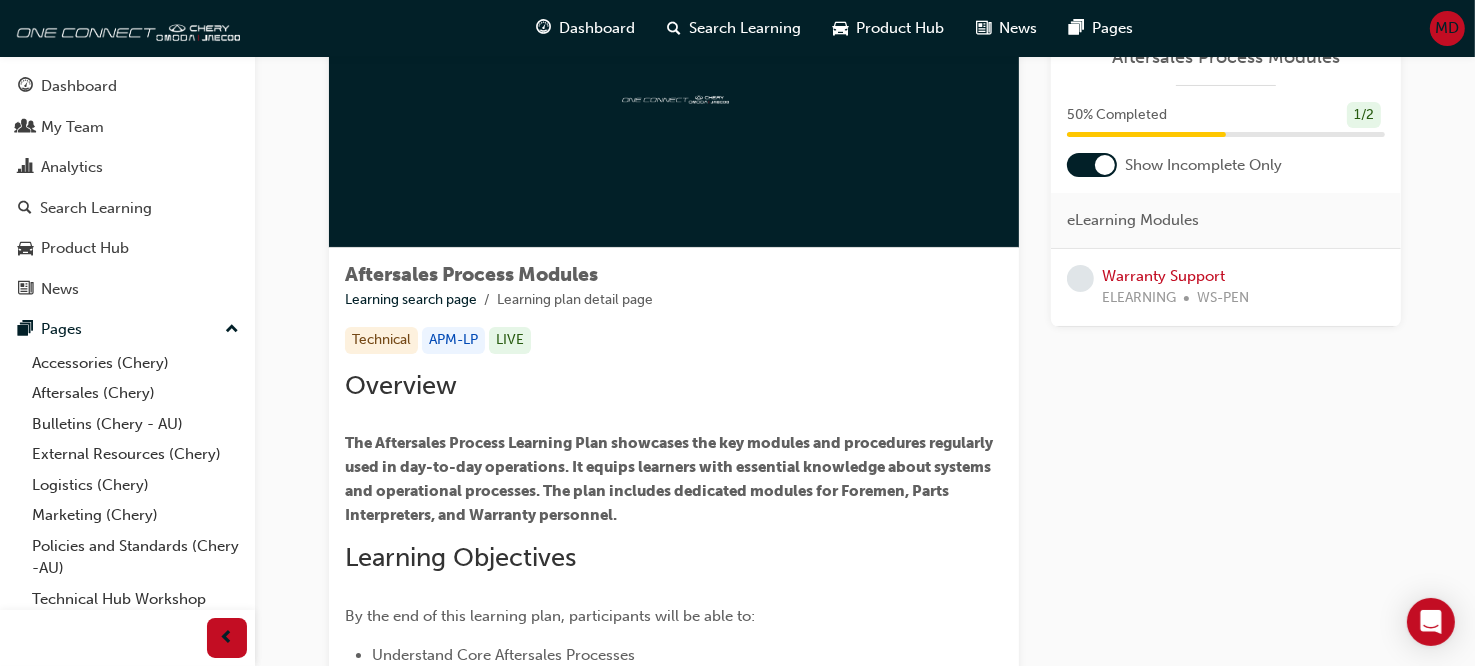 scroll, scrollTop: 0, scrollLeft: 0, axis: both 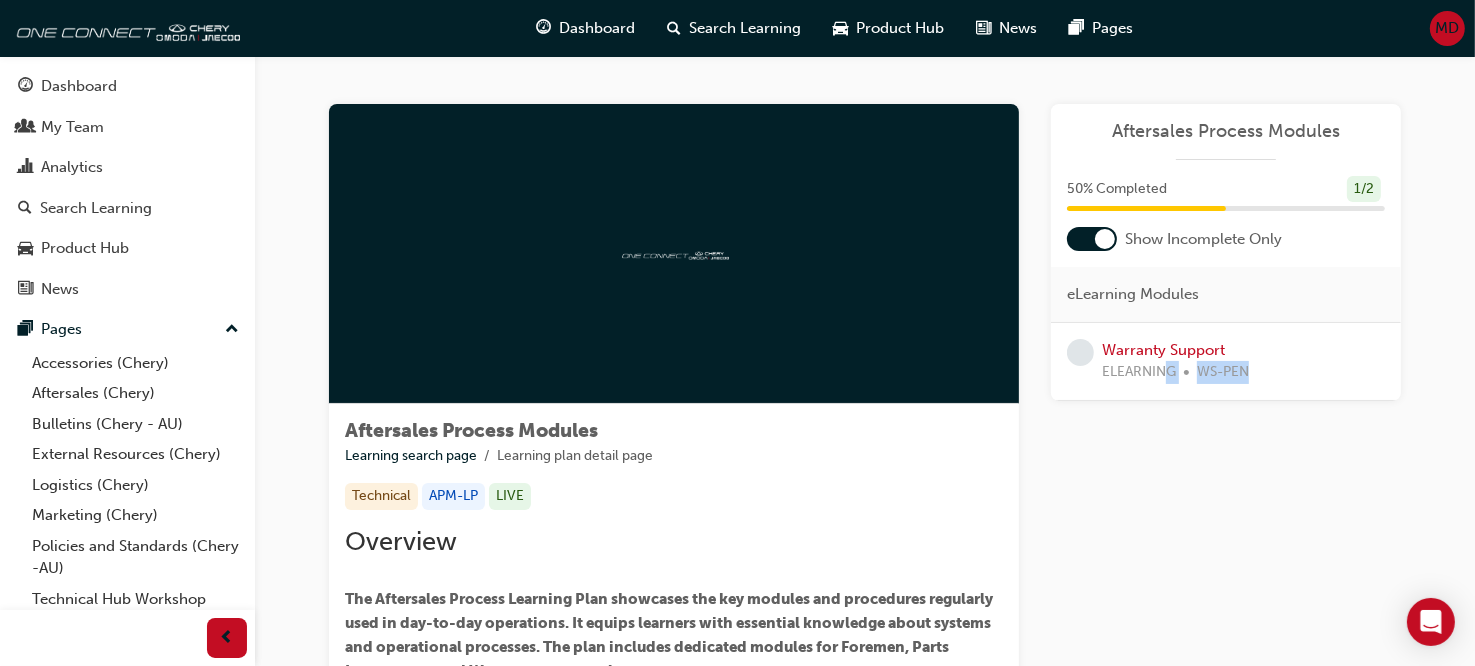 drag, startPoint x: 1168, startPoint y: 370, endPoint x: 1270, endPoint y: 492, distance: 159.02202 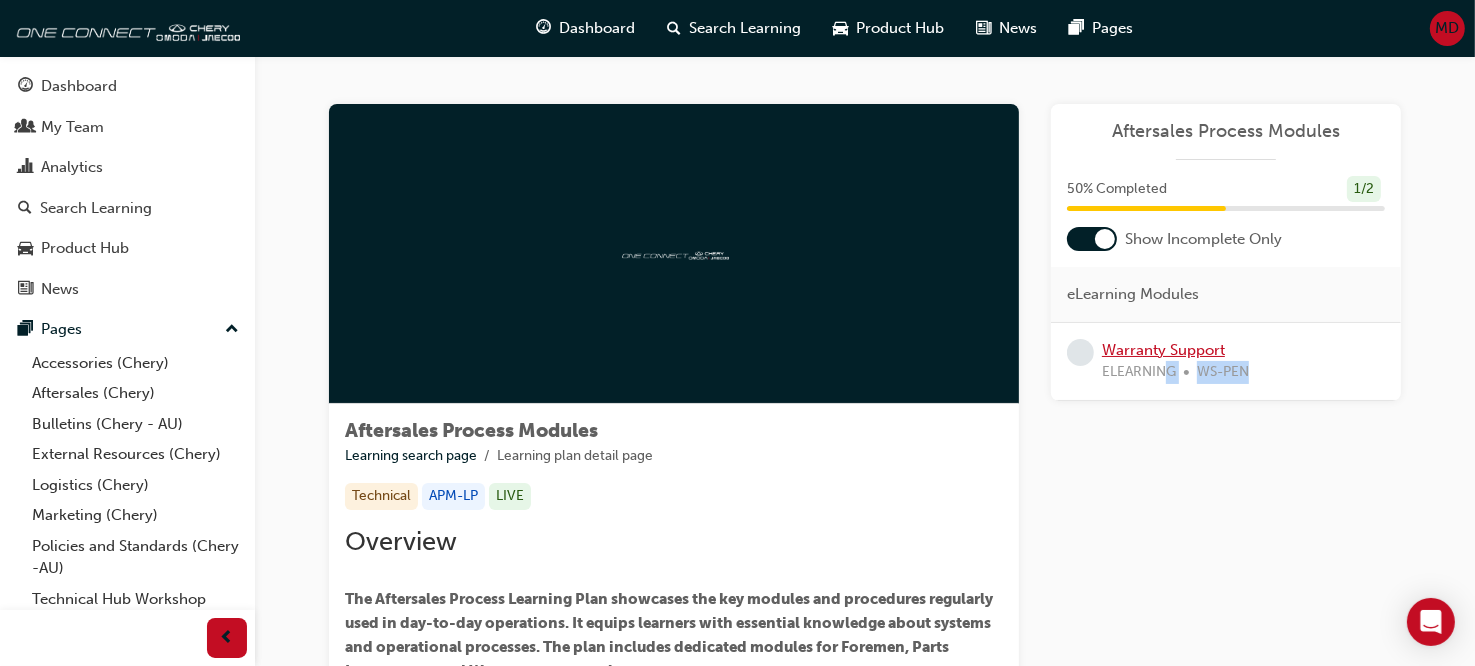 click on "Warranty Support" at bounding box center (1163, 350) 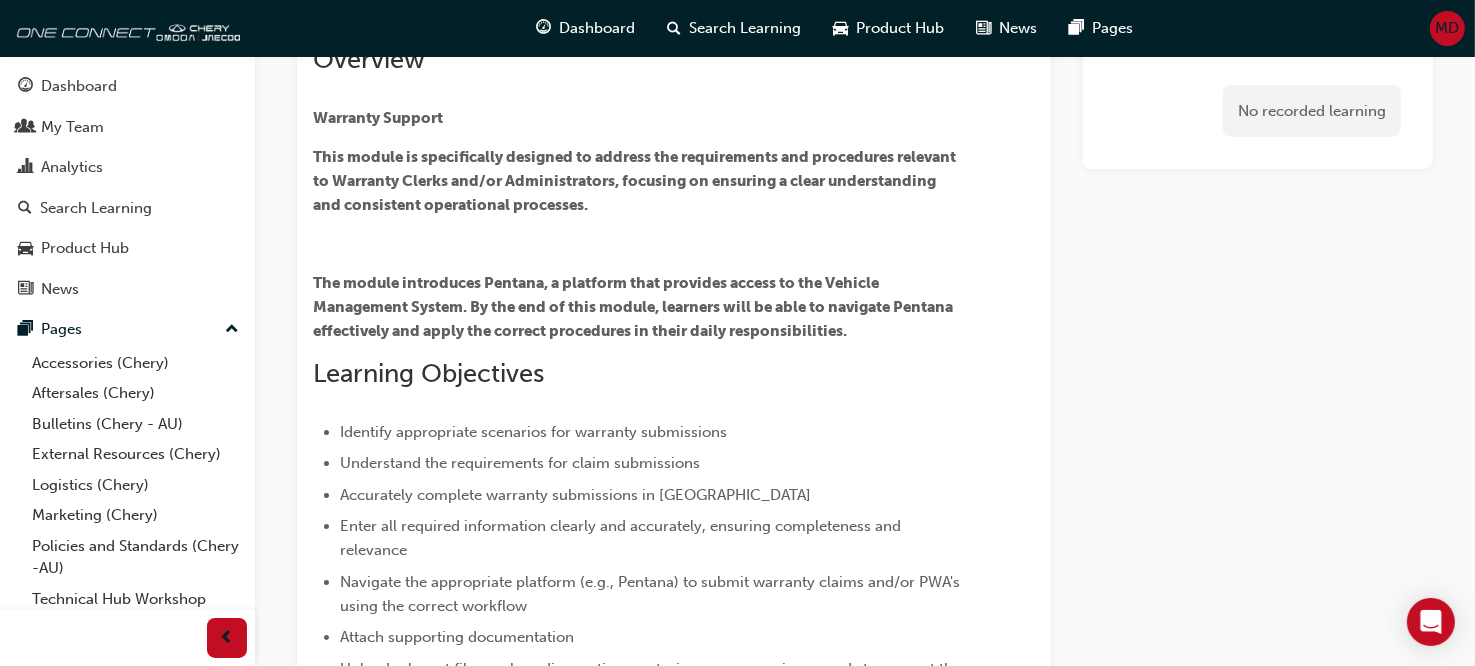 scroll, scrollTop: 0, scrollLeft: 0, axis: both 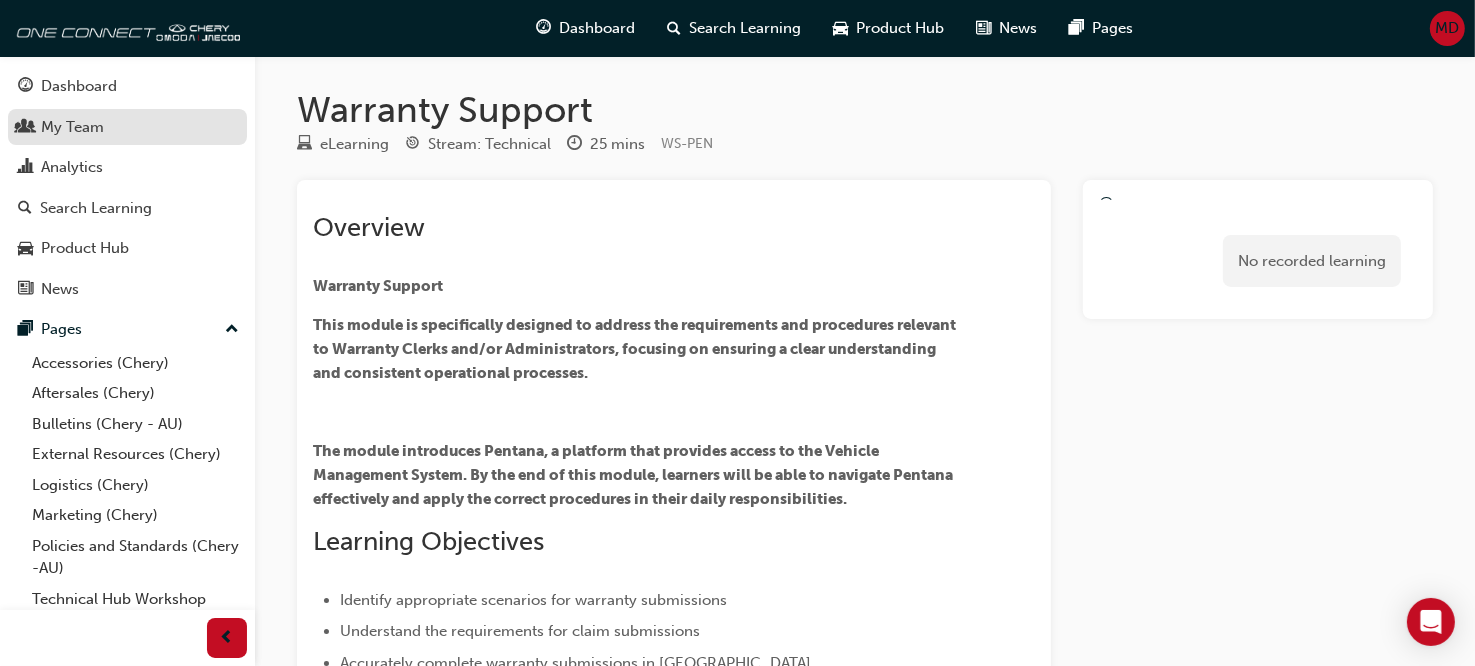 click on "My Team" at bounding box center (127, 127) 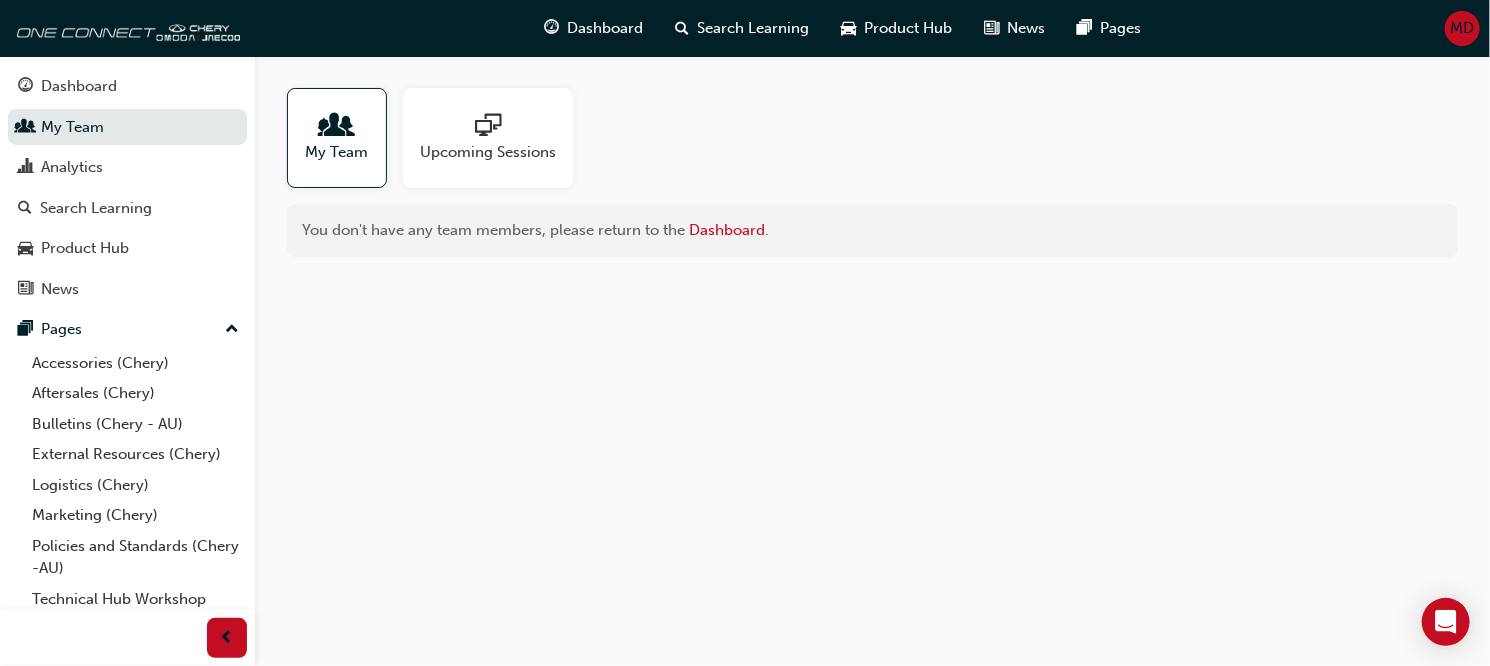 click at bounding box center [337, 127] 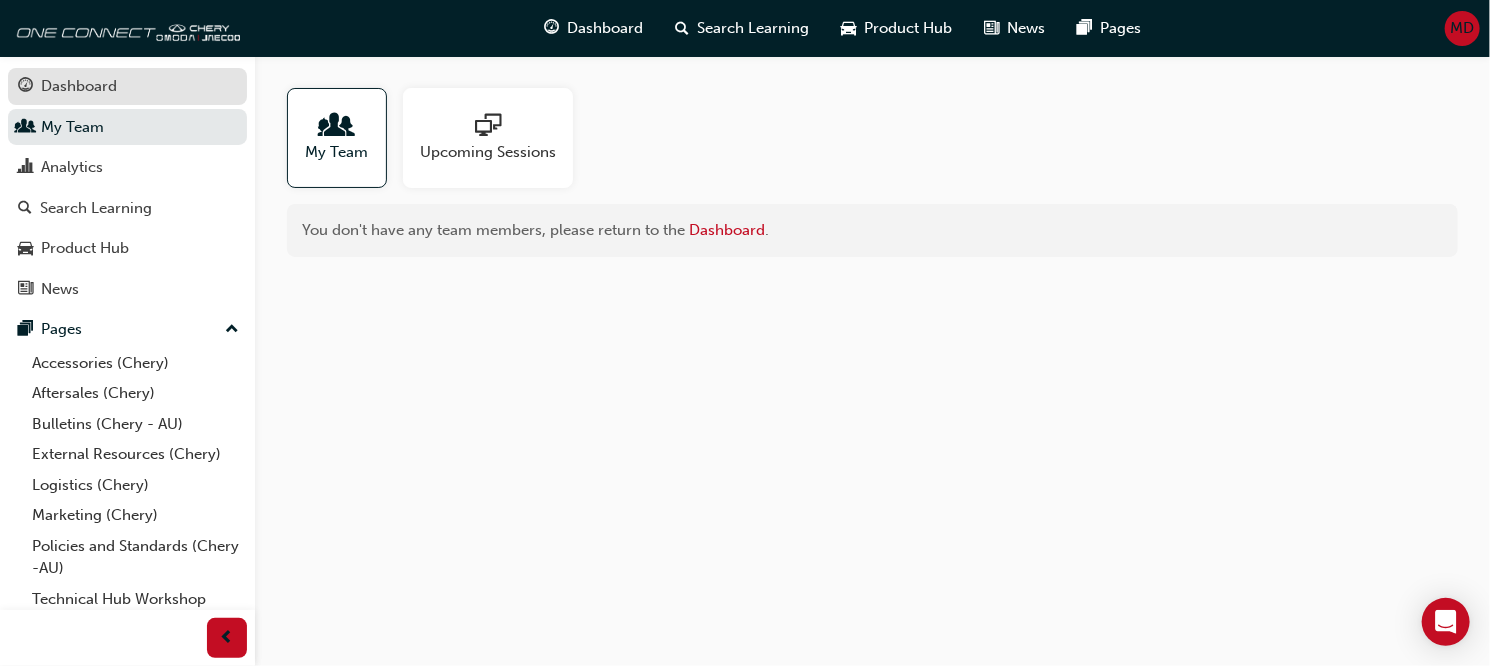 click on "Dashboard" at bounding box center [127, 86] 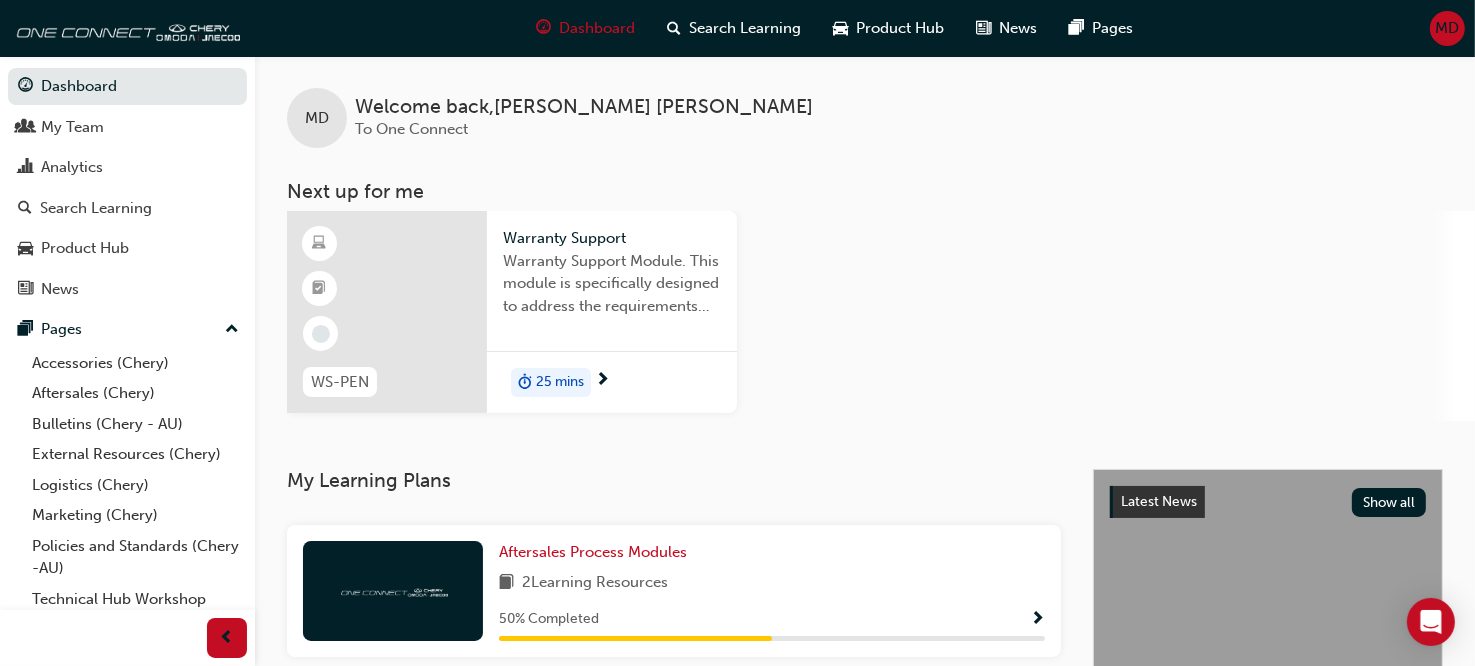 click on "Warranty Support" at bounding box center [612, 238] 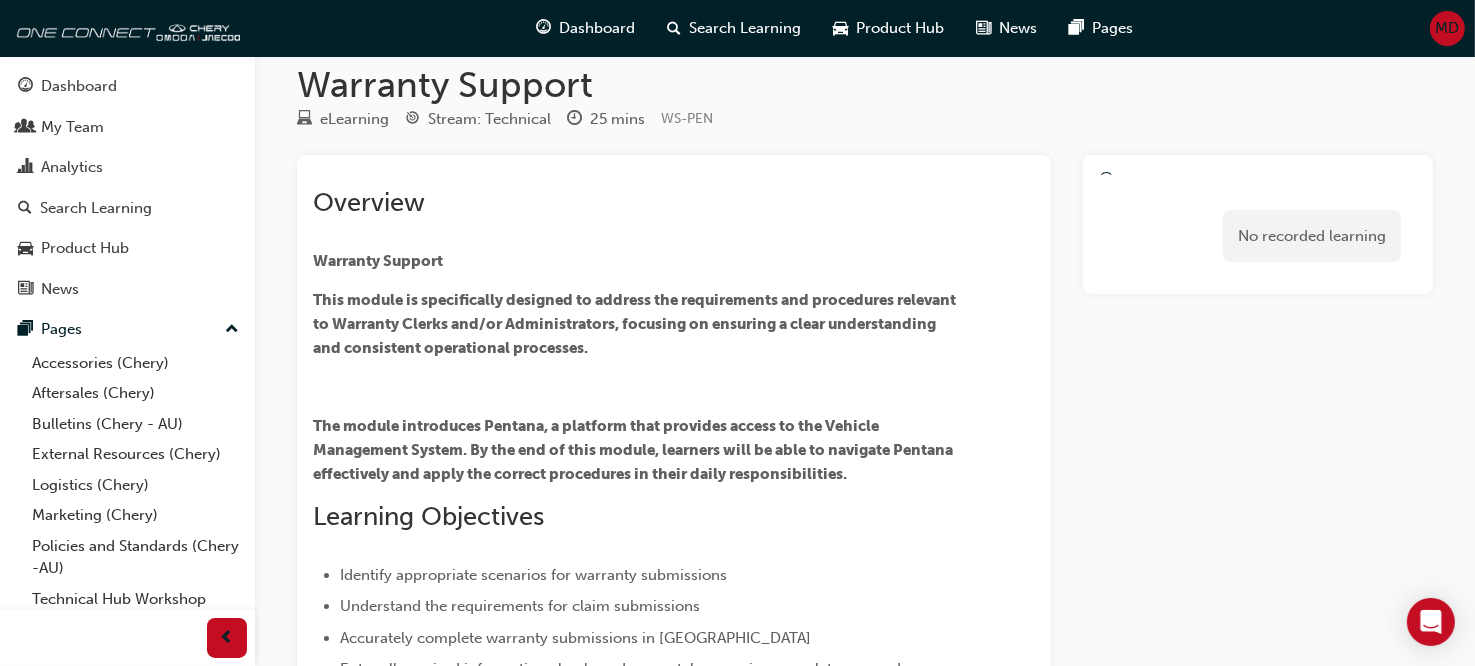 scroll, scrollTop: 0, scrollLeft: 0, axis: both 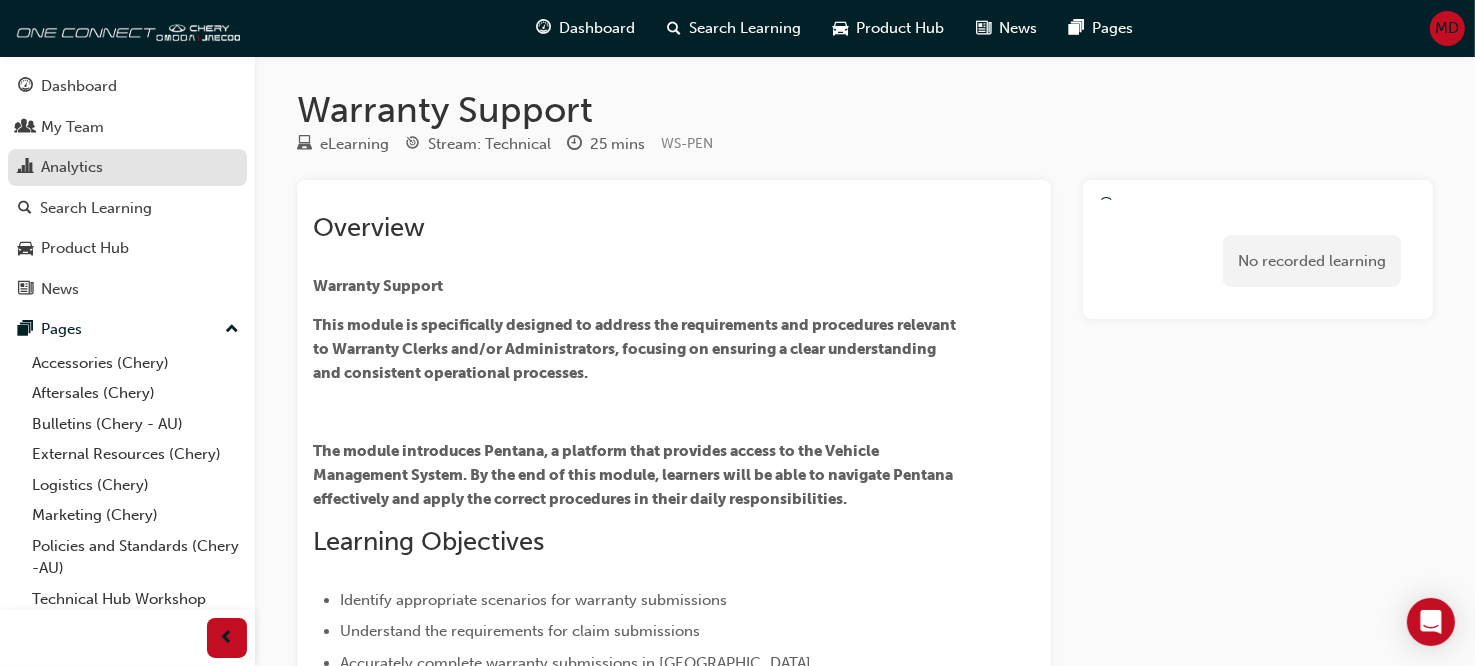 click on "Analytics" at bounding box center (72, 167) 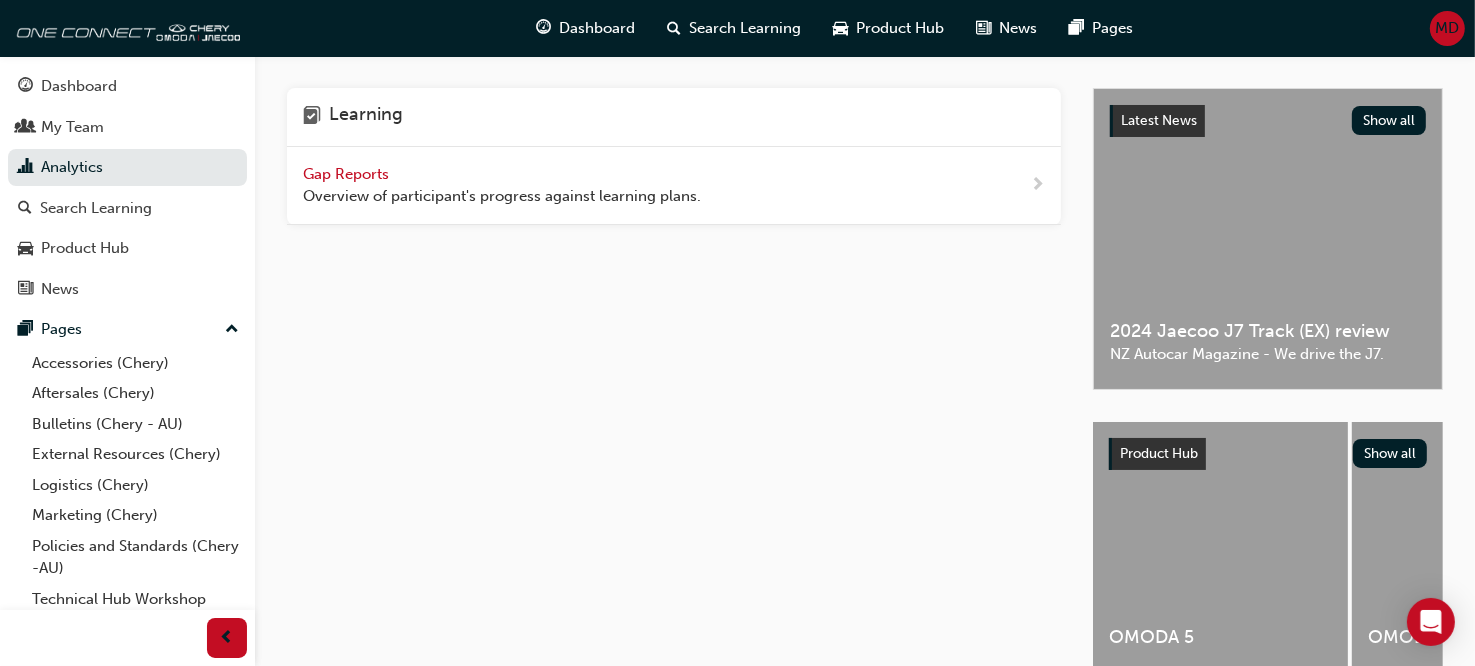 click on "Gap Reports" at bounding box center [348, 174] 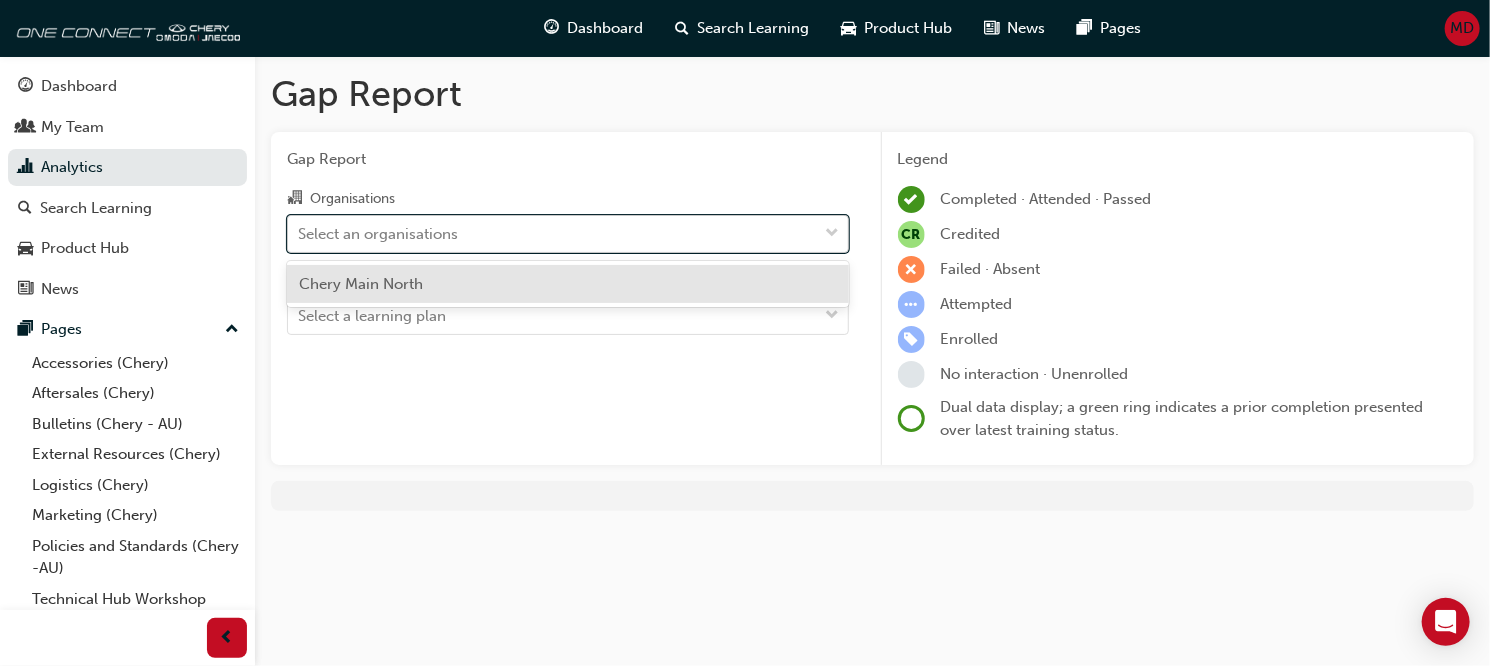 click on "Select an organisations" at bounding box center [378, 233] 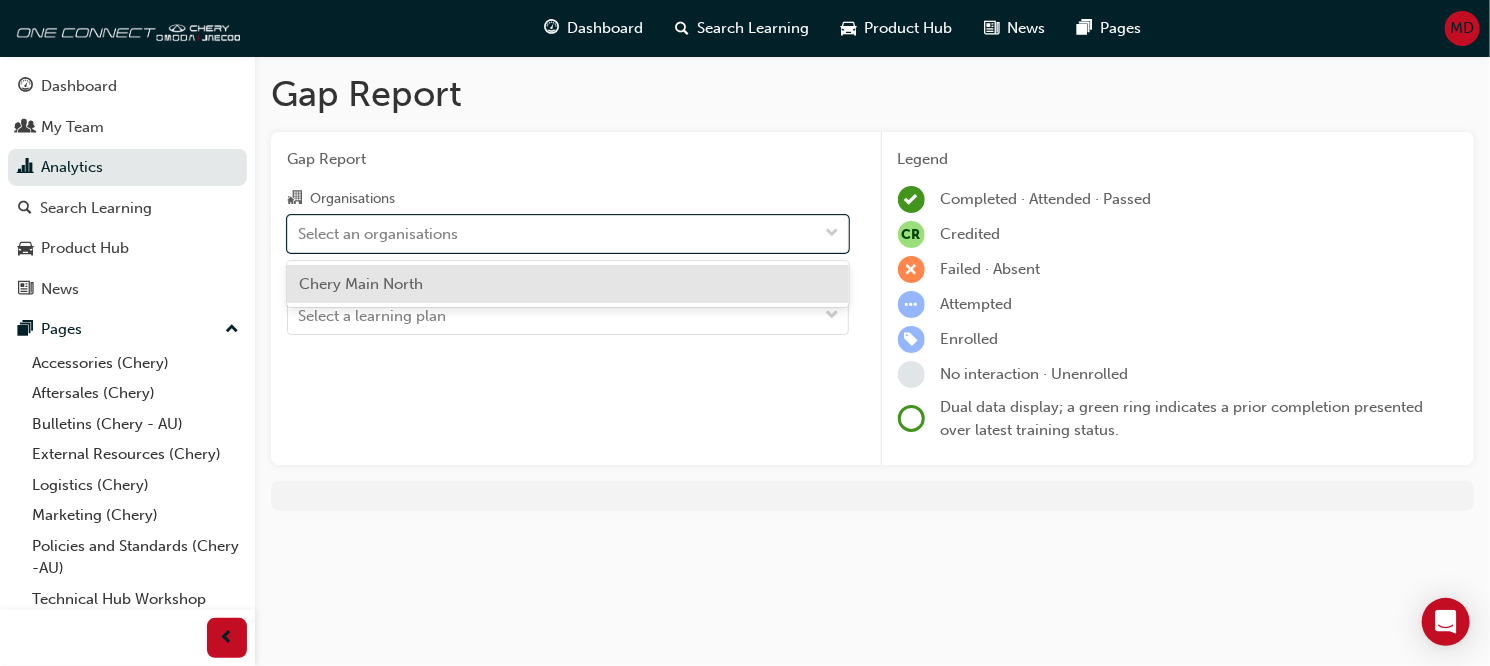 click on "Chery Main North" at bounding box center [568, 284] 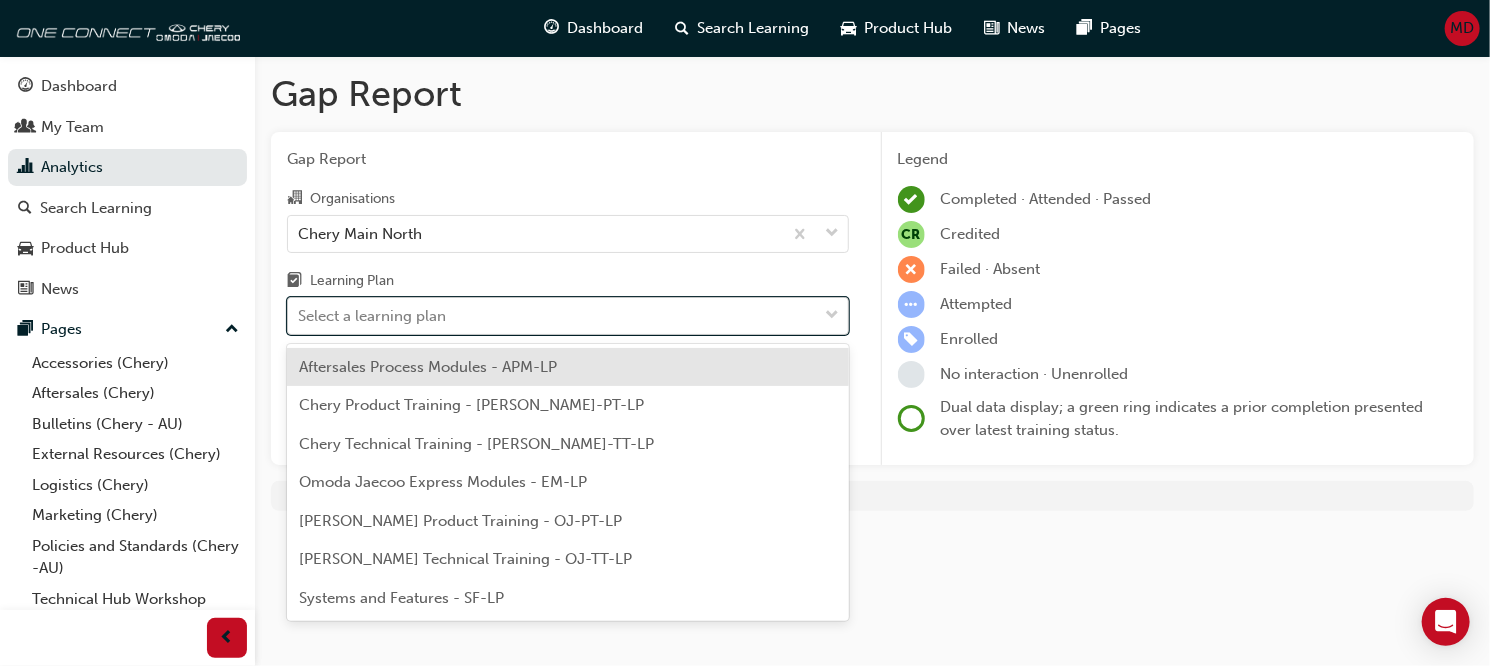 click on "Select a learning plan" at bounding box center (372, 316) 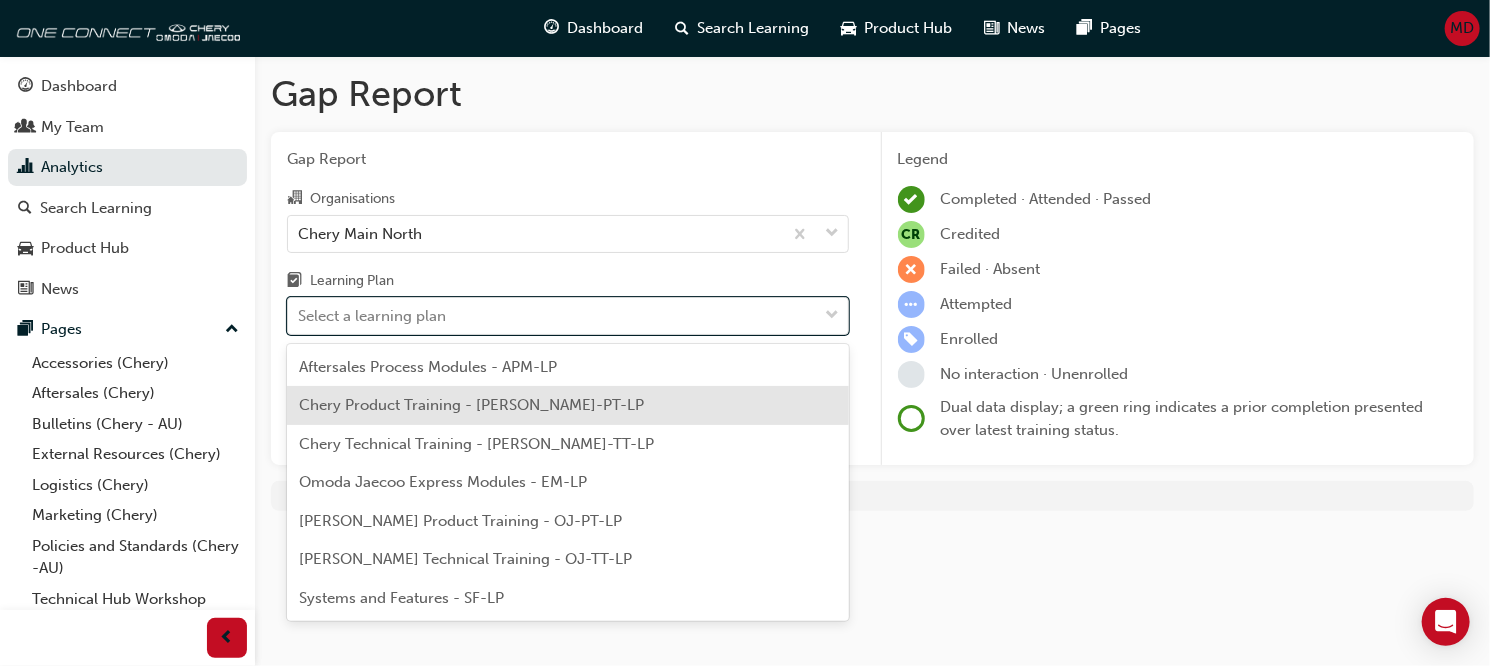 click on "Chery Product Training - CHAU-PT-LP" at bounding box center (471, 405) 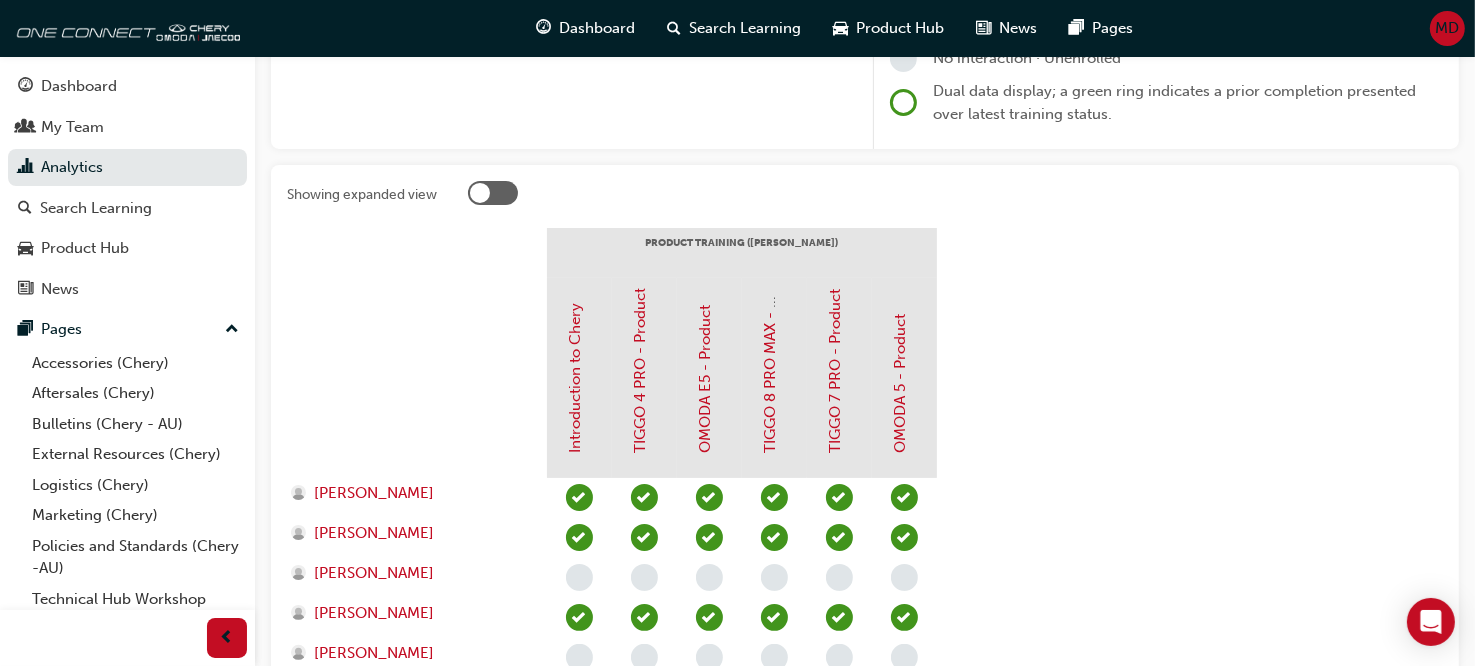 scroll, scrollTop: 345, scrollLeft: 0, axis: vertical 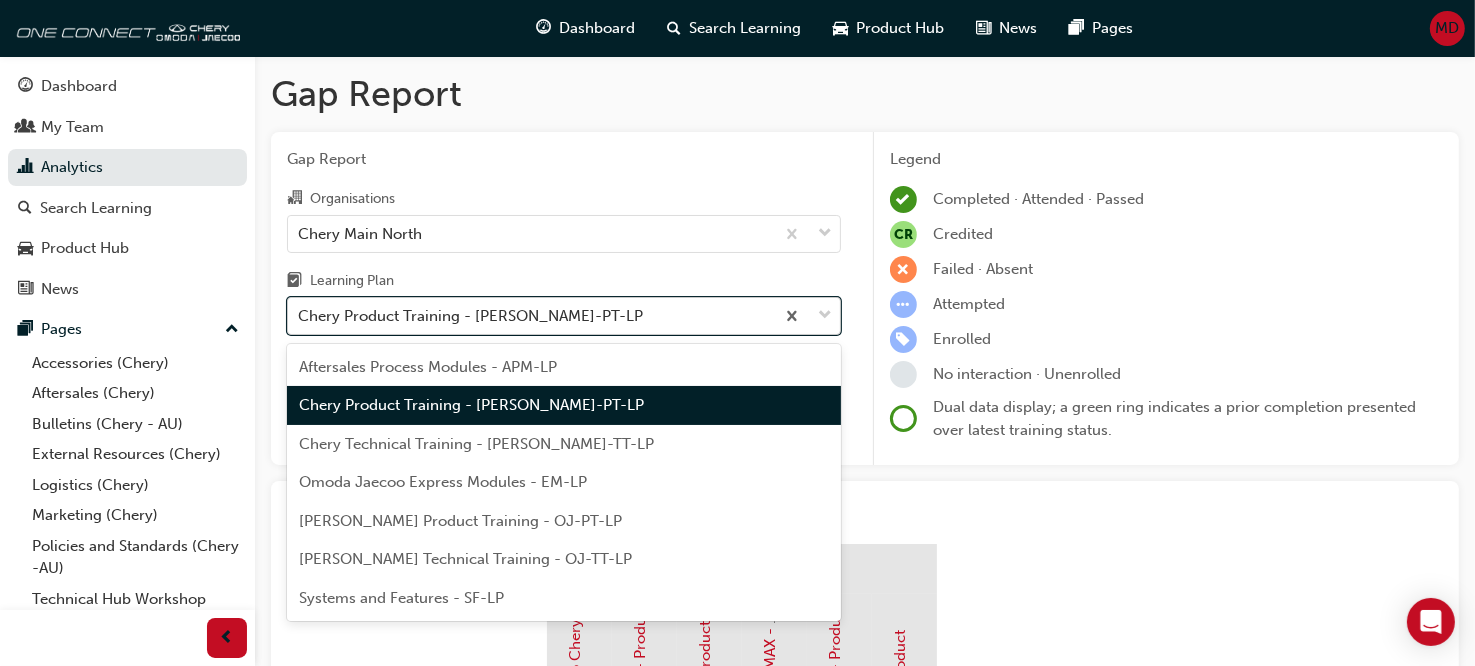 click at bounding box center (807, 316) 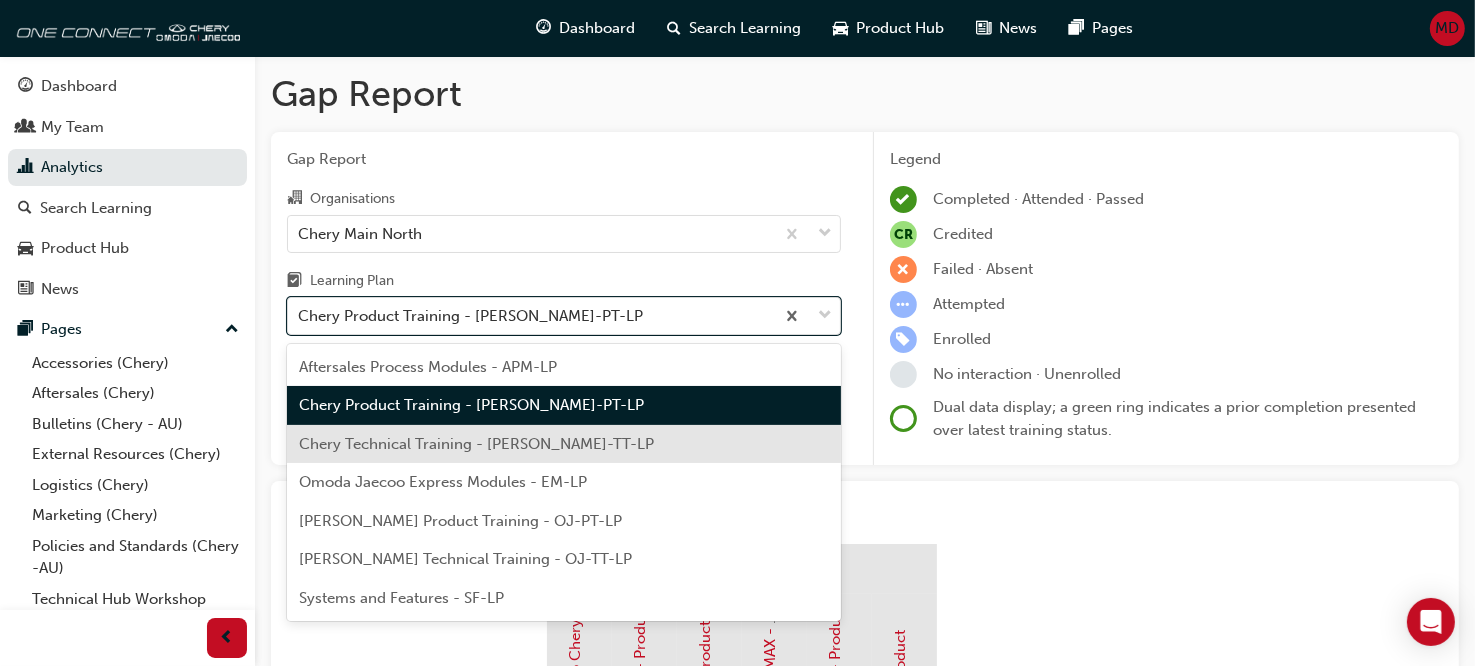 click on "Chery Technical Training - CHAU-TT-LP" at bounding box center (564, 444) 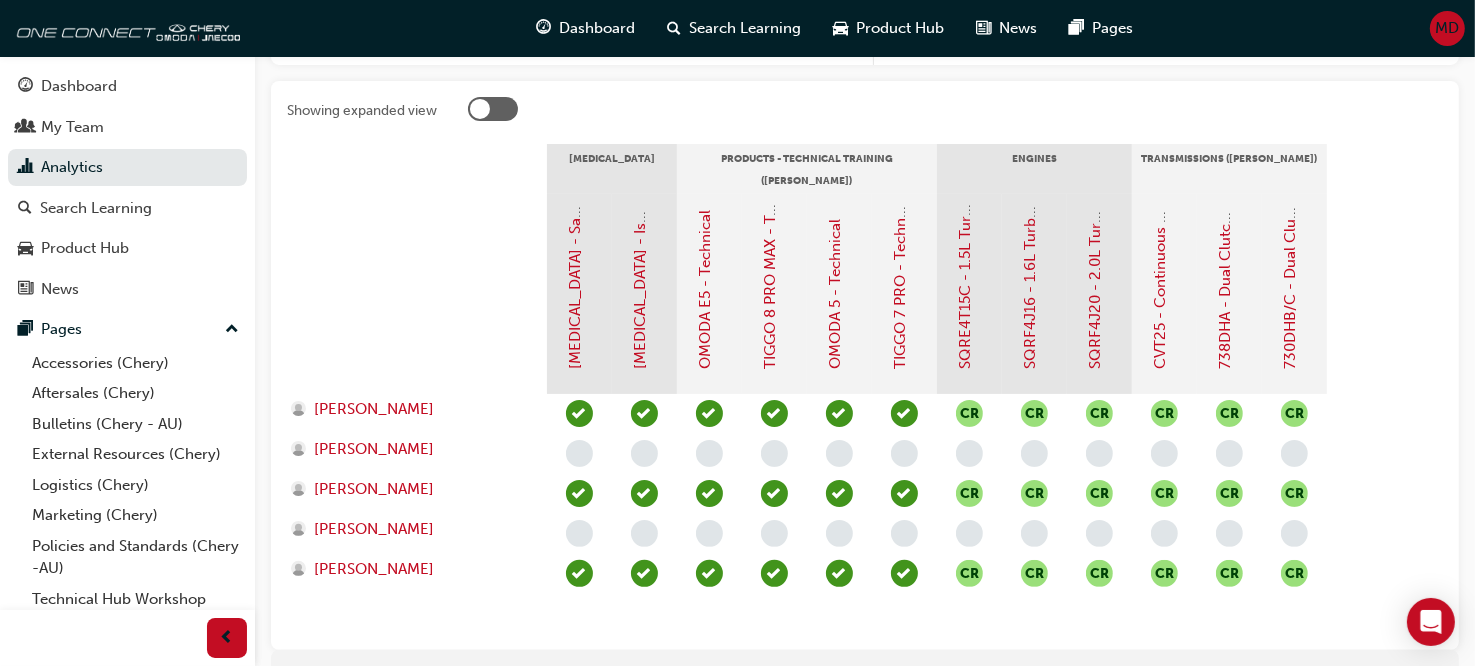 scroll, scrollTop: 426, scrollLeft: 0, axis: vertical 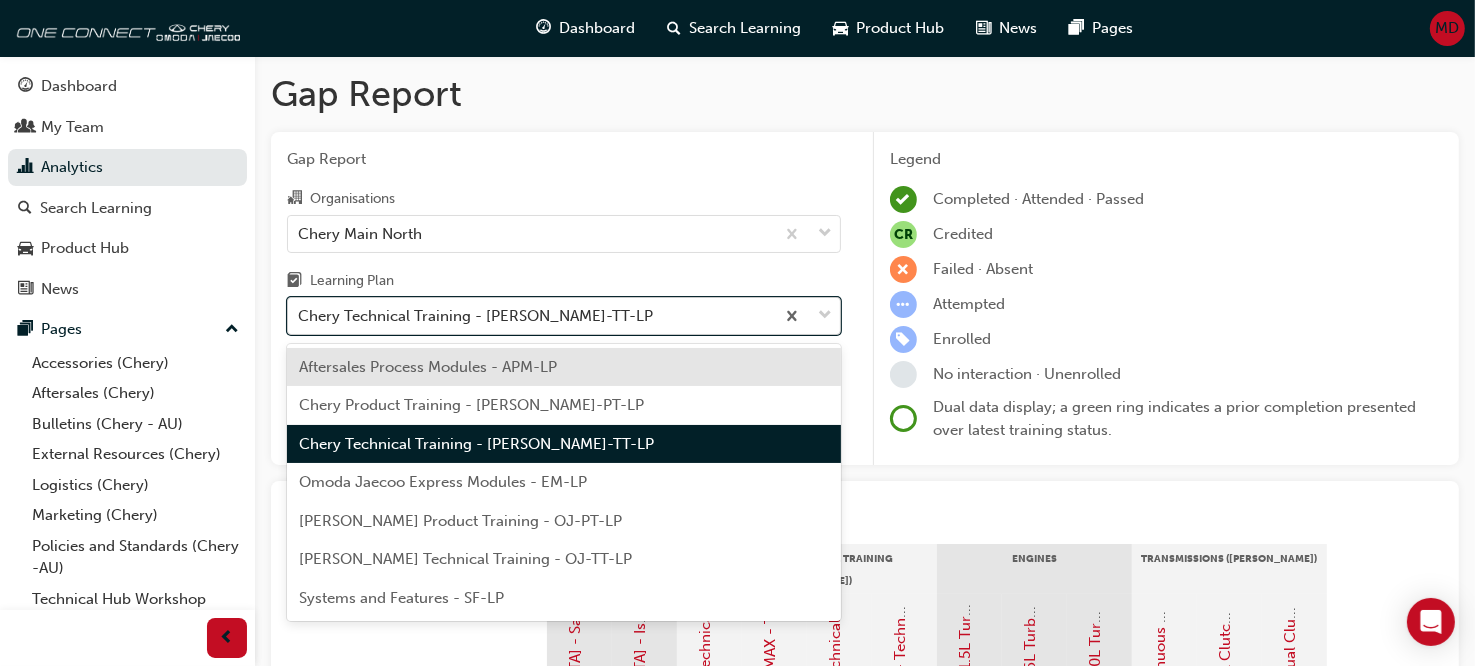 click at bounding box center (825, 316) 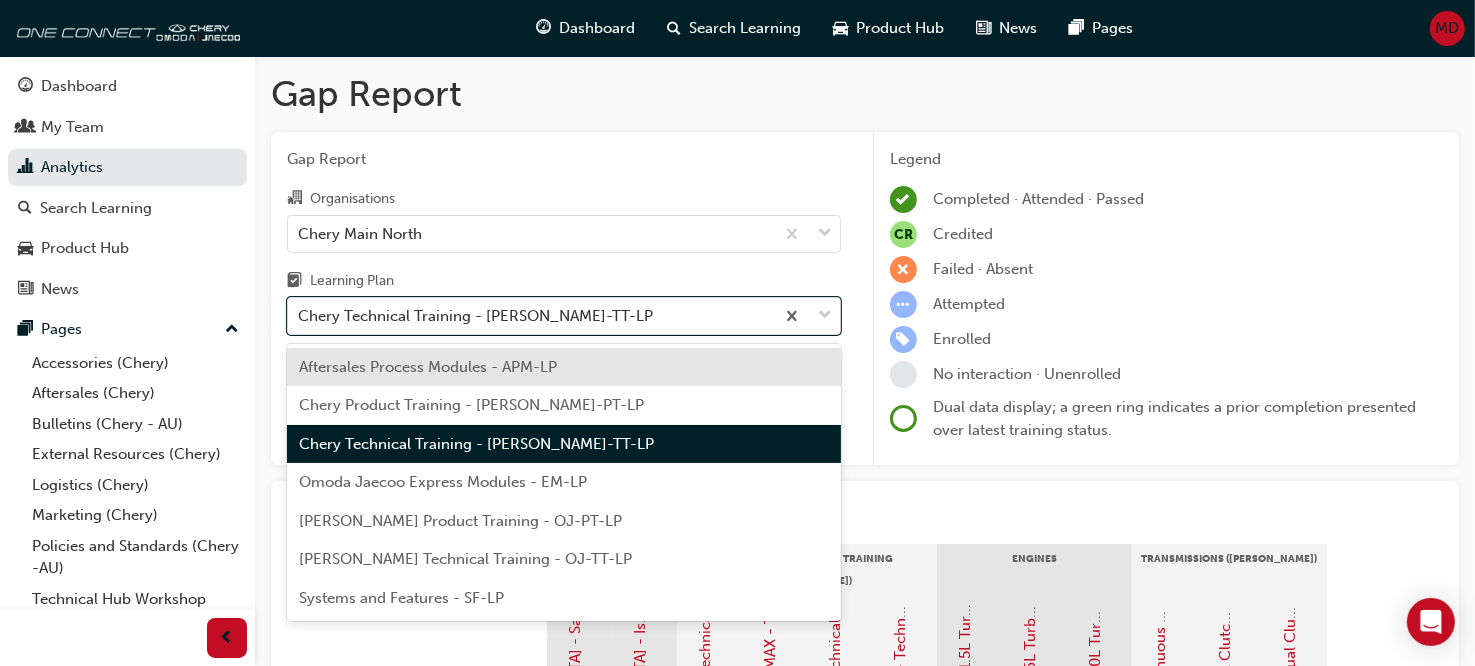 click on "Systems and Features - SF-LP" at bounding box center [564, 598] 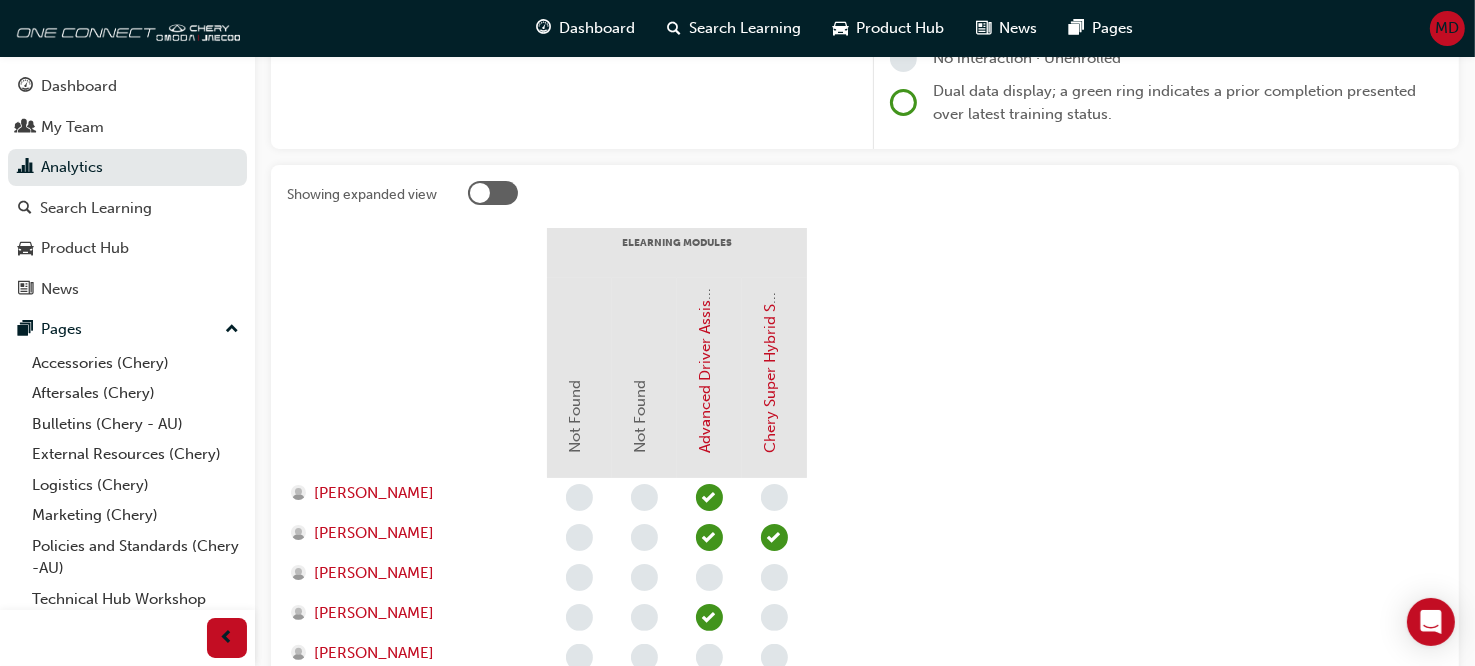scroll, scrollTop: 0, scrollLeft: 0, axis: both 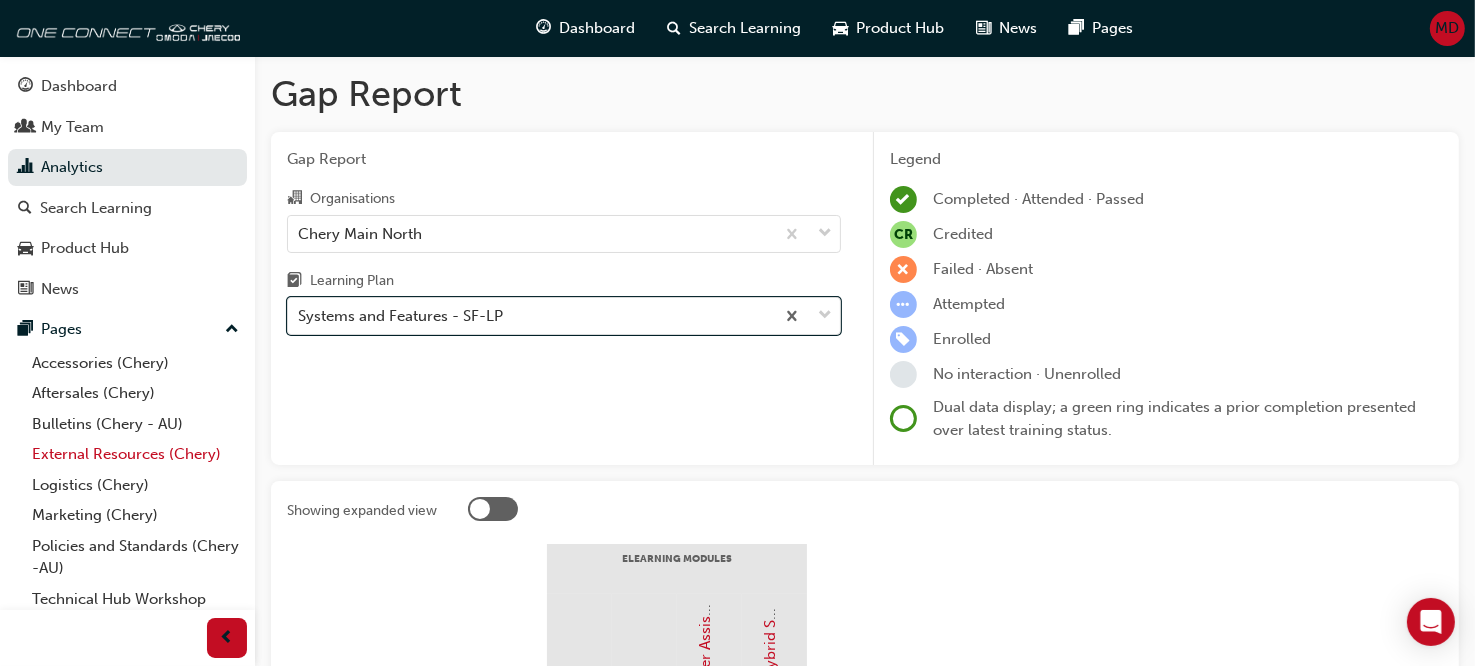 click on "External Resources (Chery)" at bounding box center [135, 454] 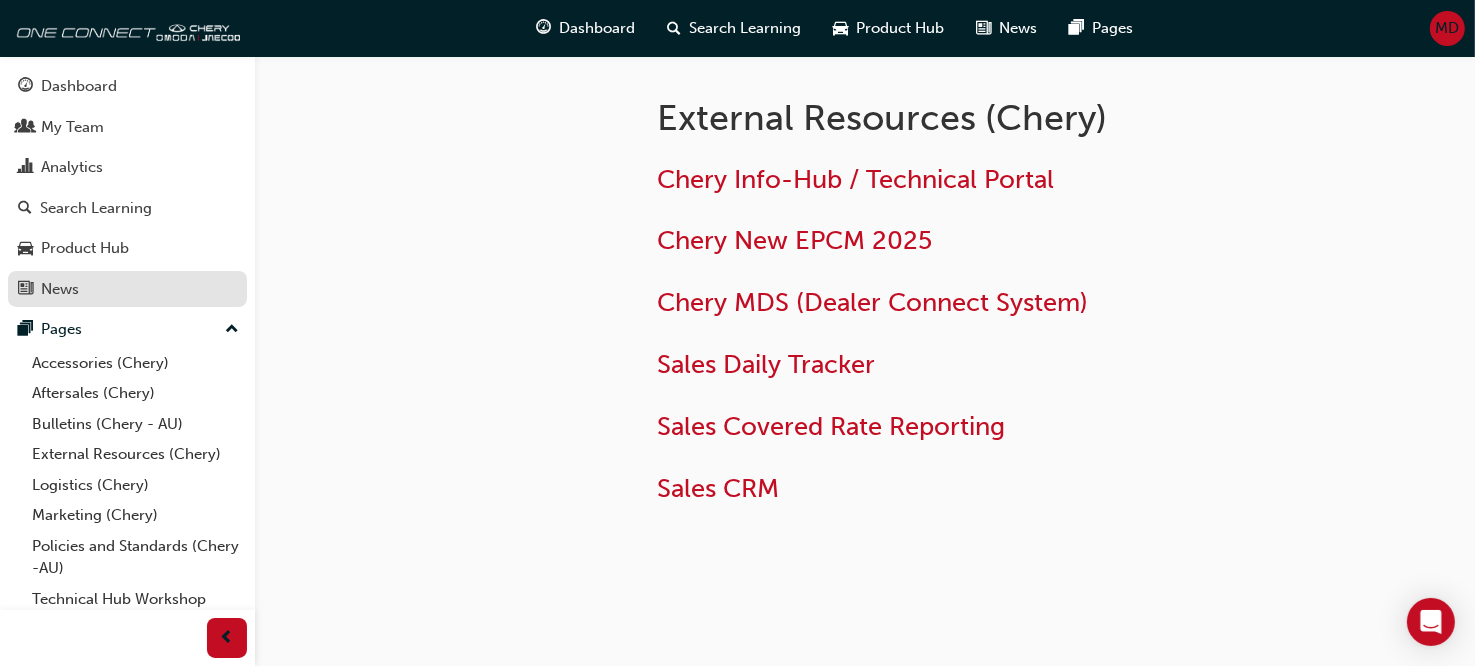 click on "News" at bounding box center (127, 289) 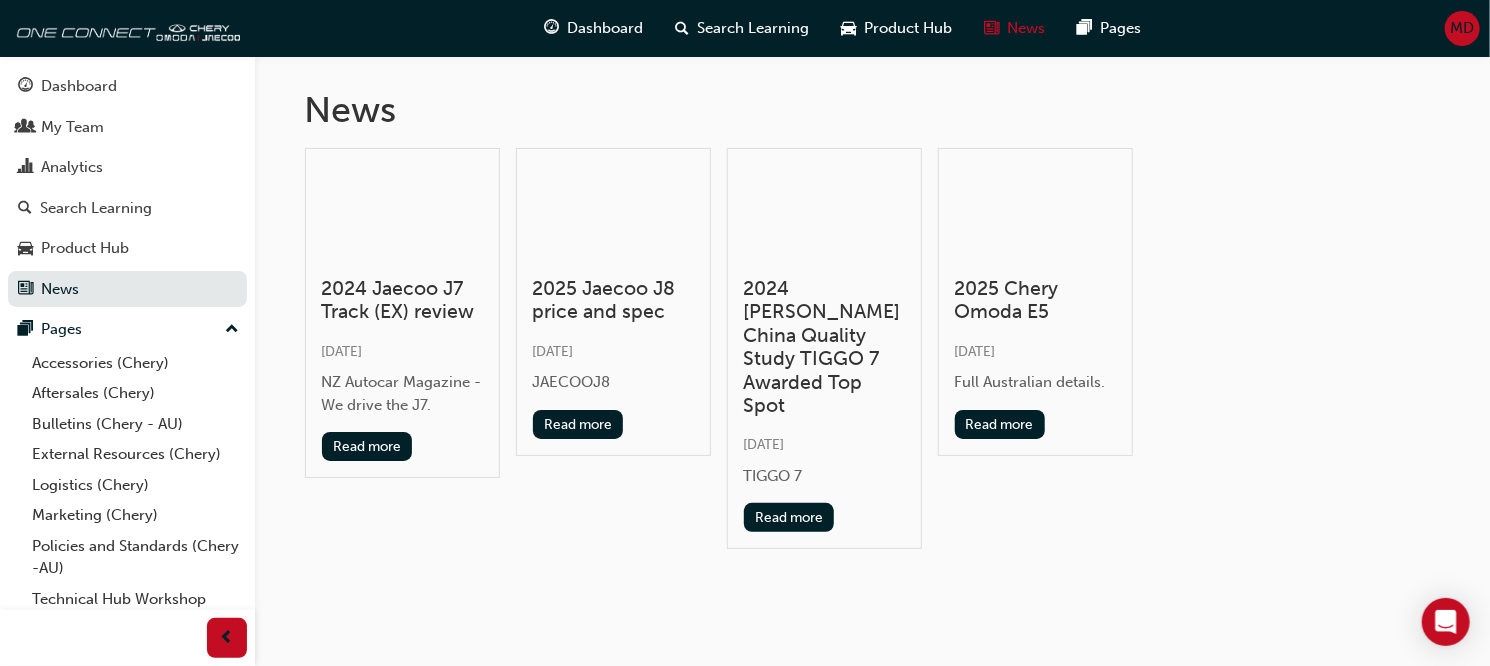 click at bounding box center [613, 213] 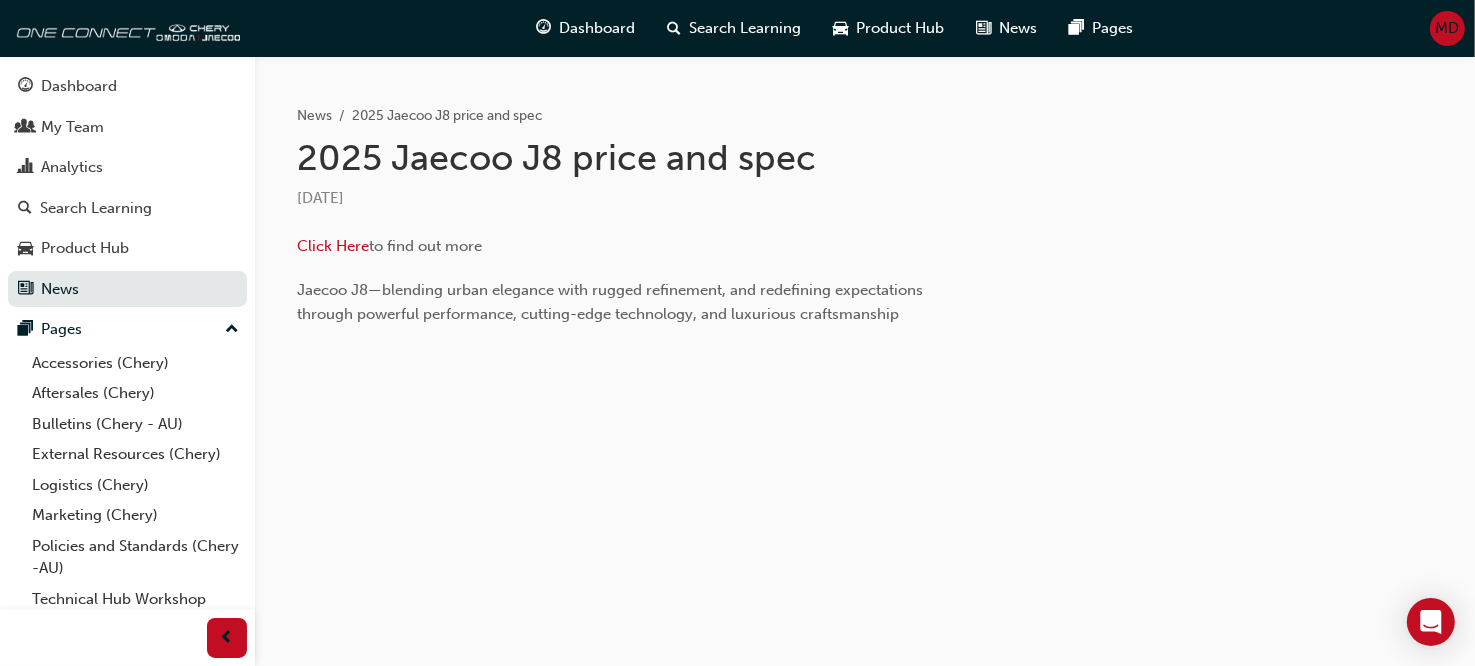scroll, scrollTop: 0, scrollLeft: 0, axis: both 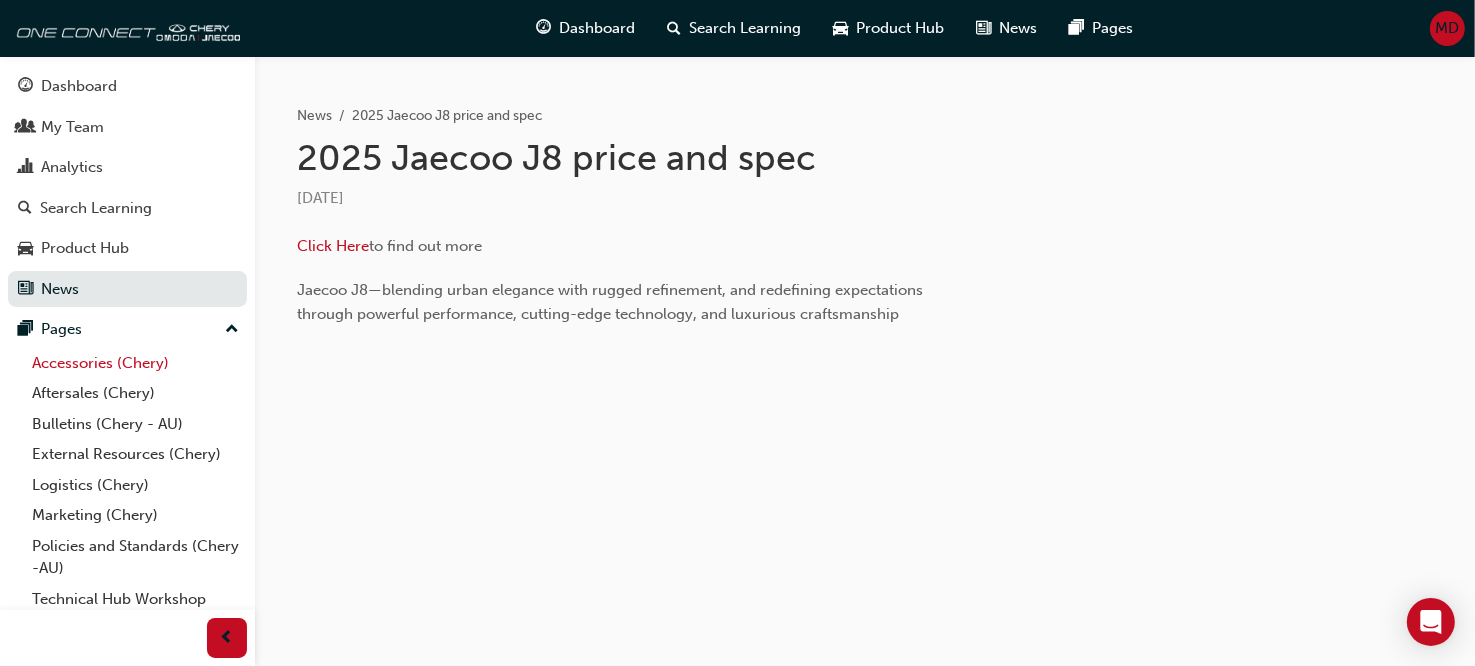 click on "Accessories (Chery)" at bounding box center (135, 363) 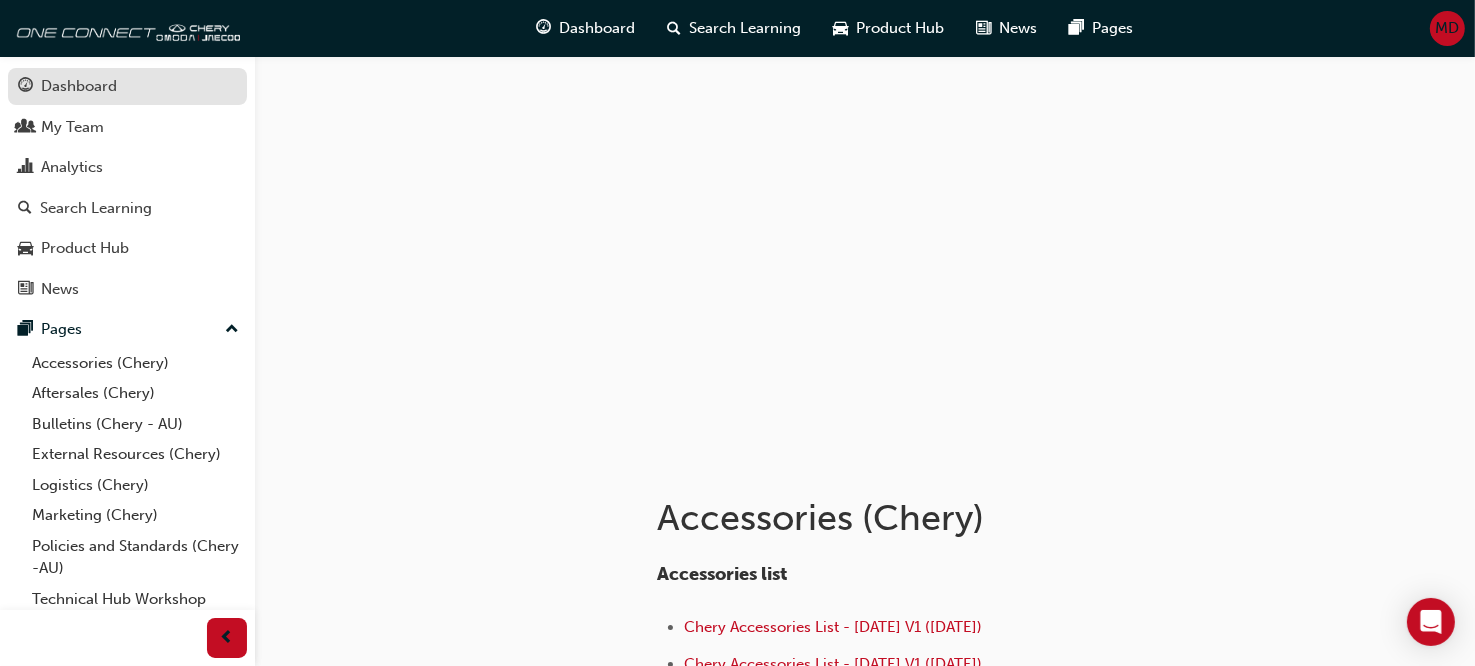 click on "Dashboard" at bounding box center [79, 86] 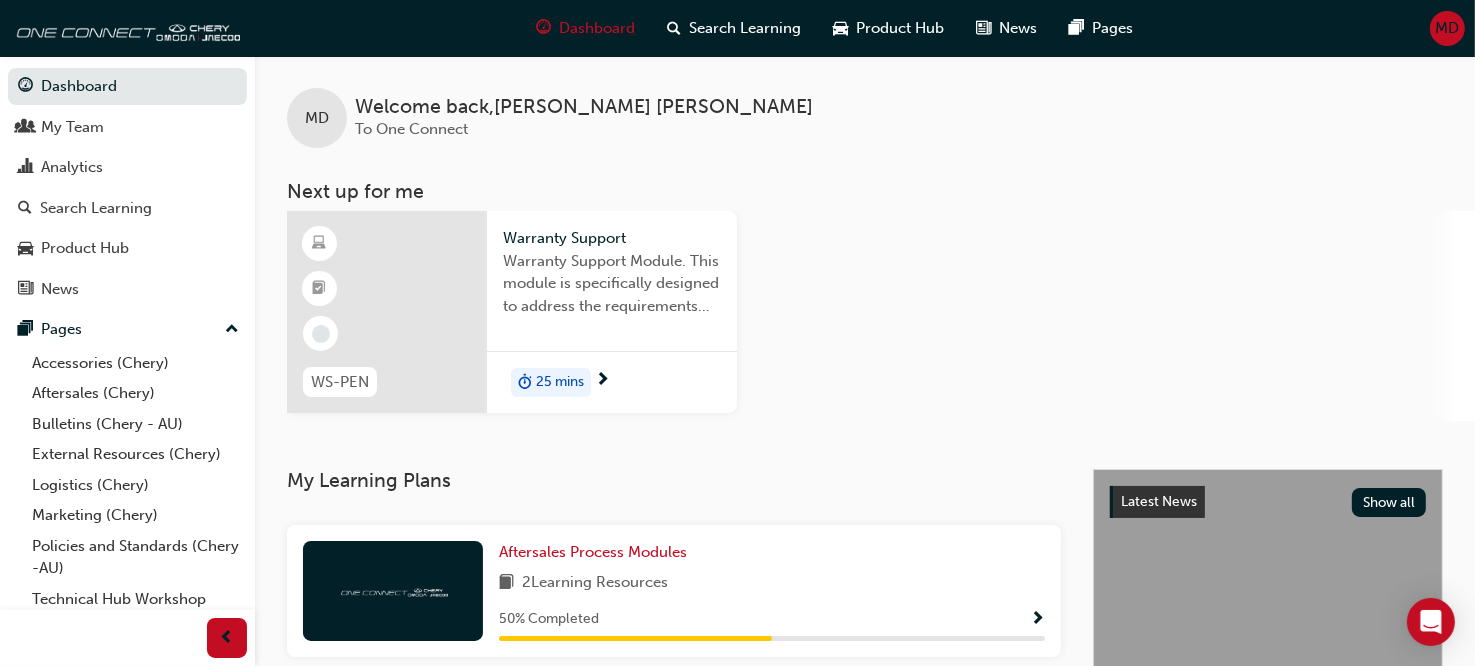 click on "25 mins" at bounding box center (560, 382) 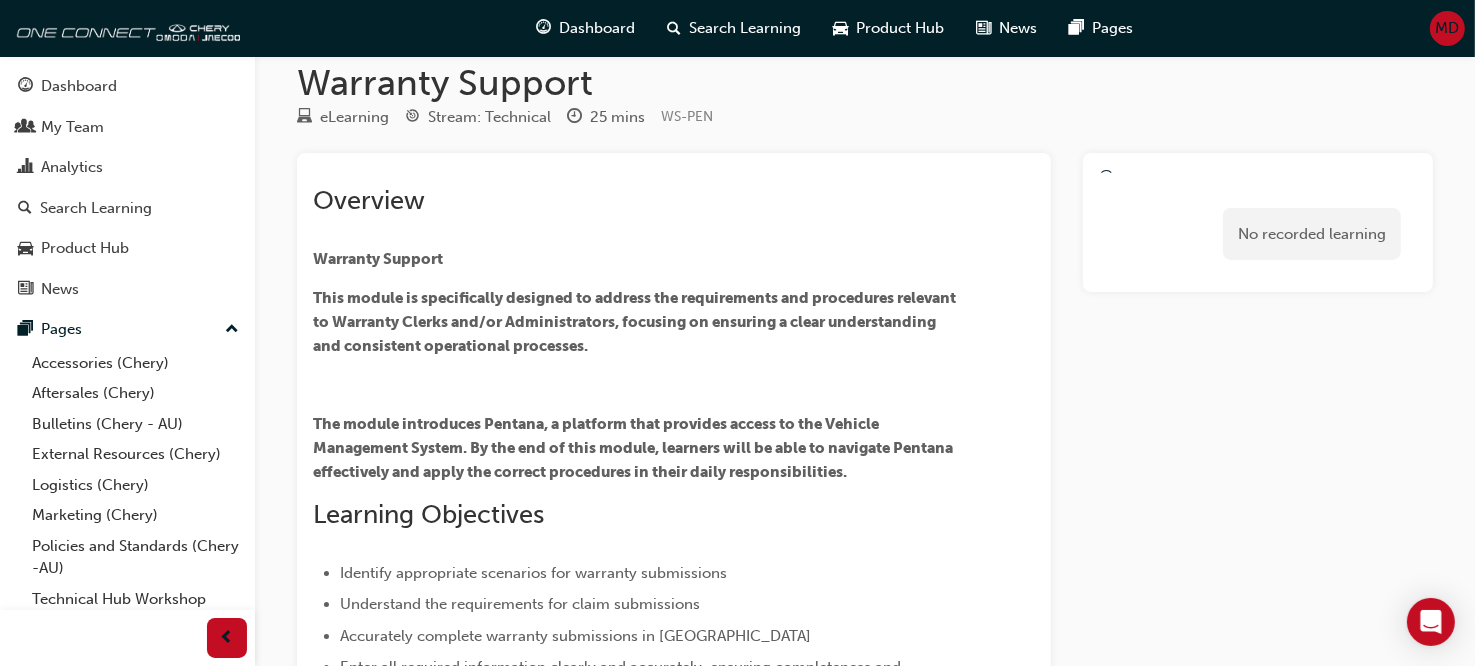 scroll, scrollTop: 6, scrollLeft: 0, axis: vertical 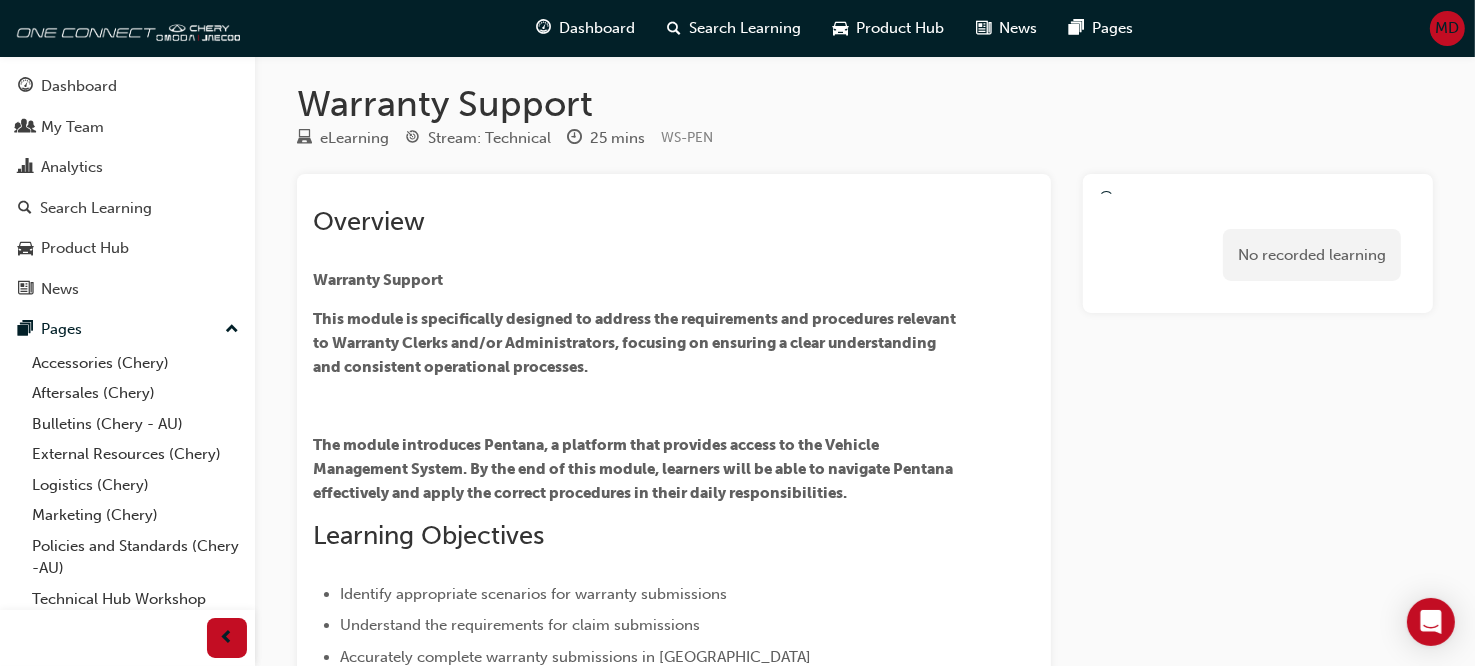 click on "No recorded learning" at bounding box center (1312, 255) 